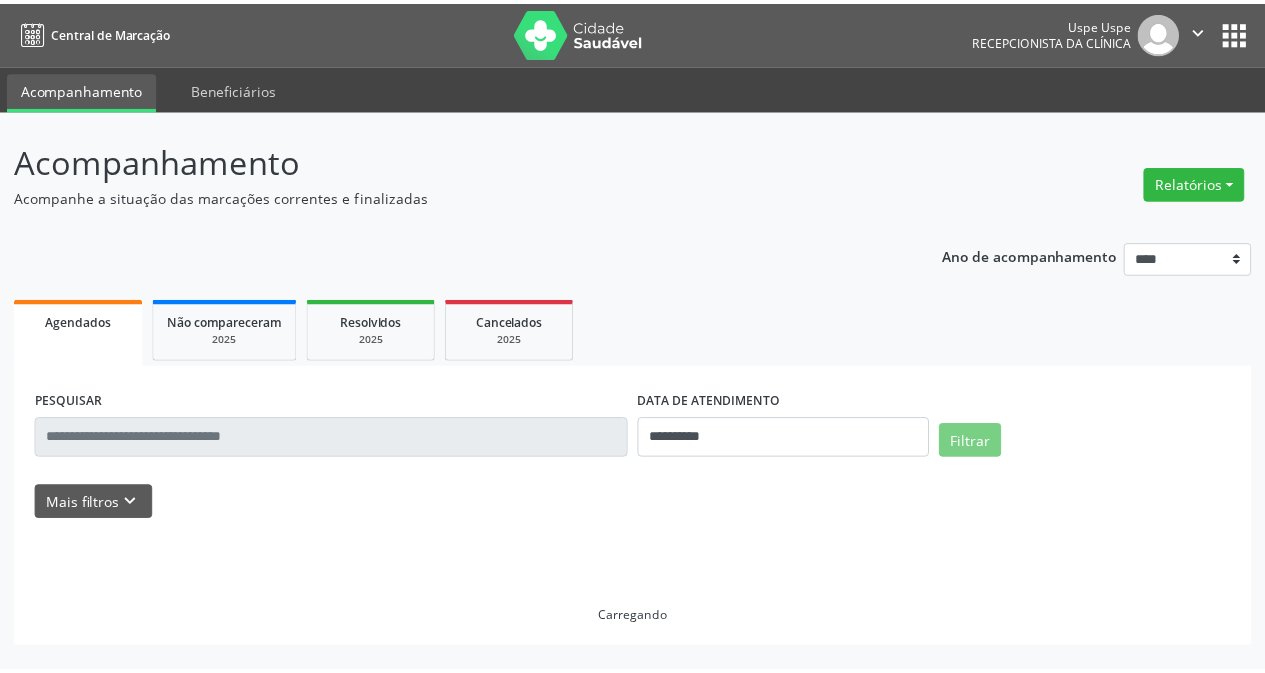 scroll, scrollTop: 0, scrollLeft: 0, axis: both 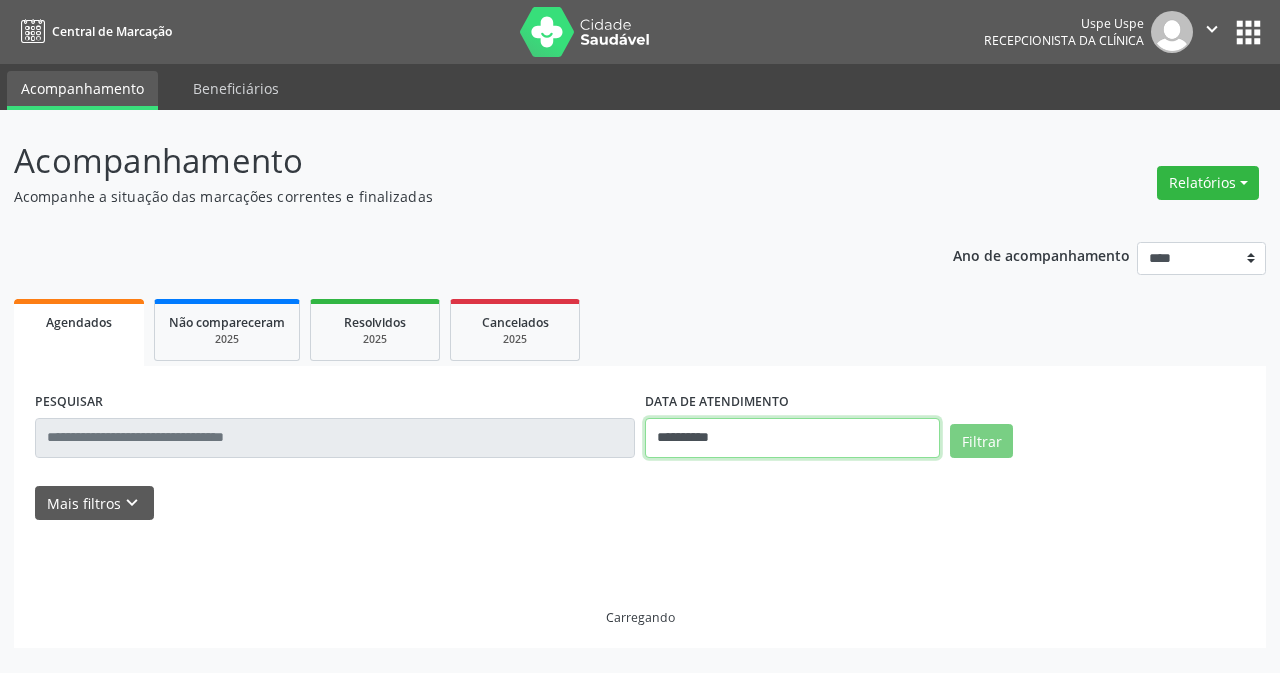 click on "**********" at bounding box center [792, 438] 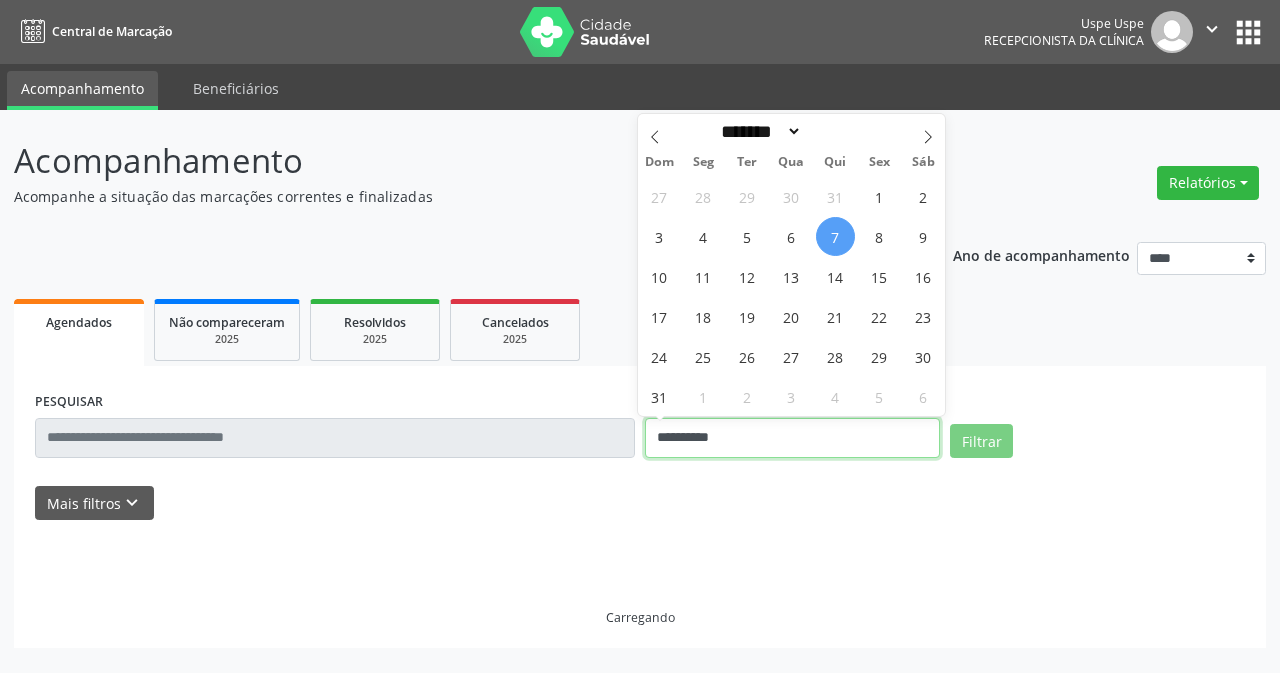click on "**********" at bounding box center [792, 438] 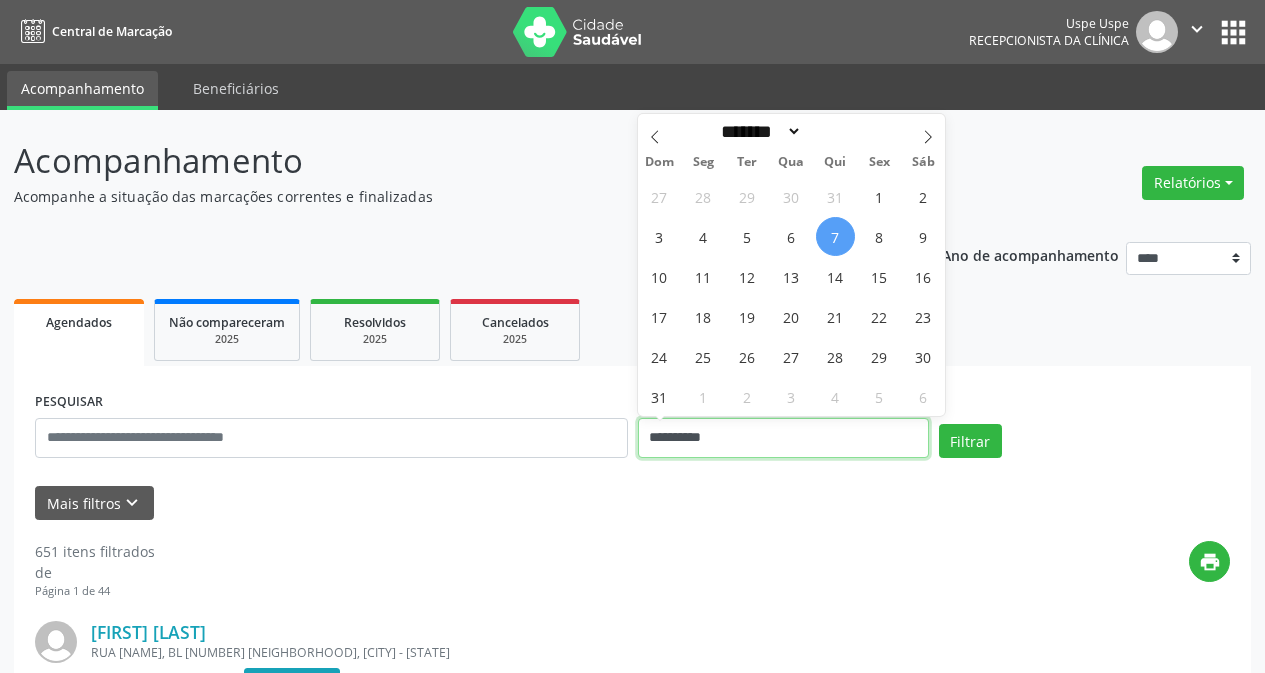 type 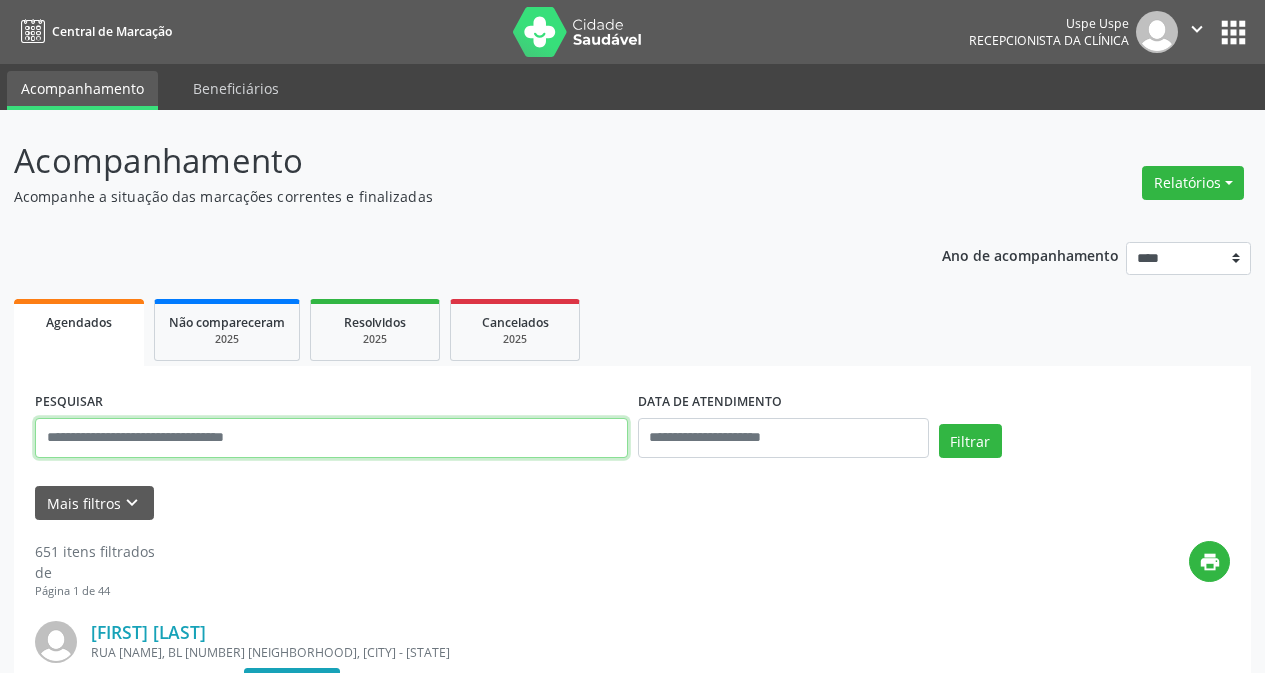 click at bounding box center [331, 438] 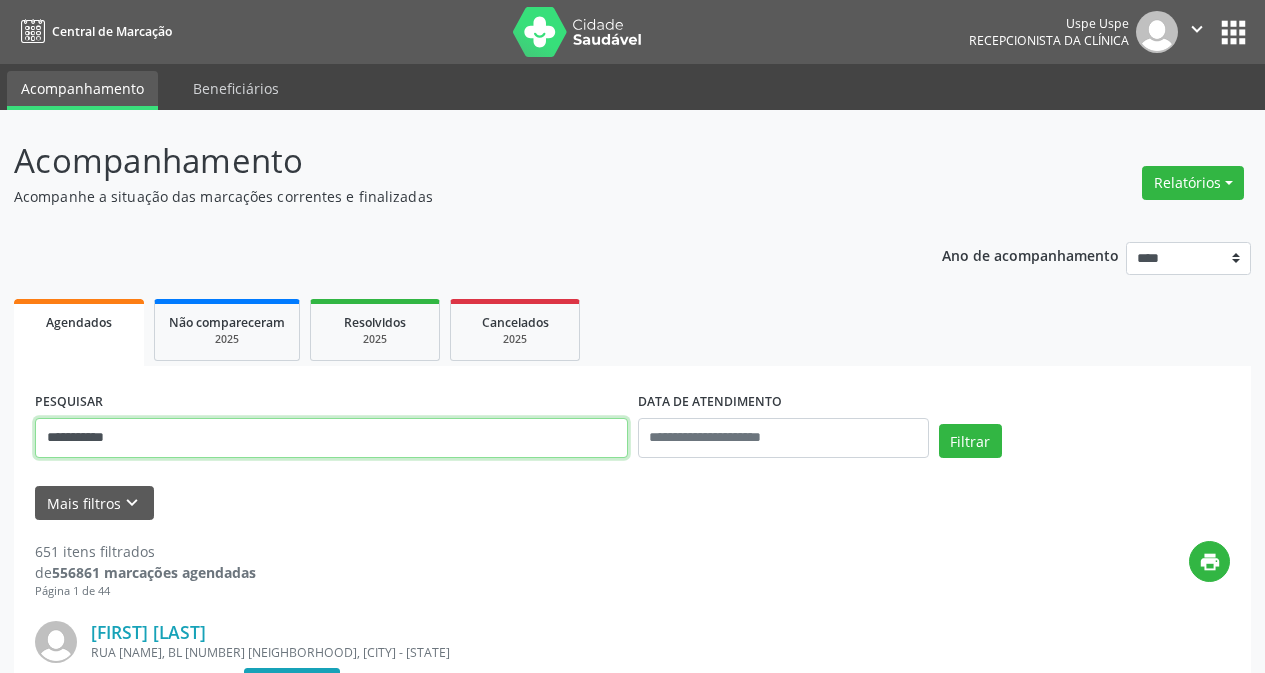 type on "**********" 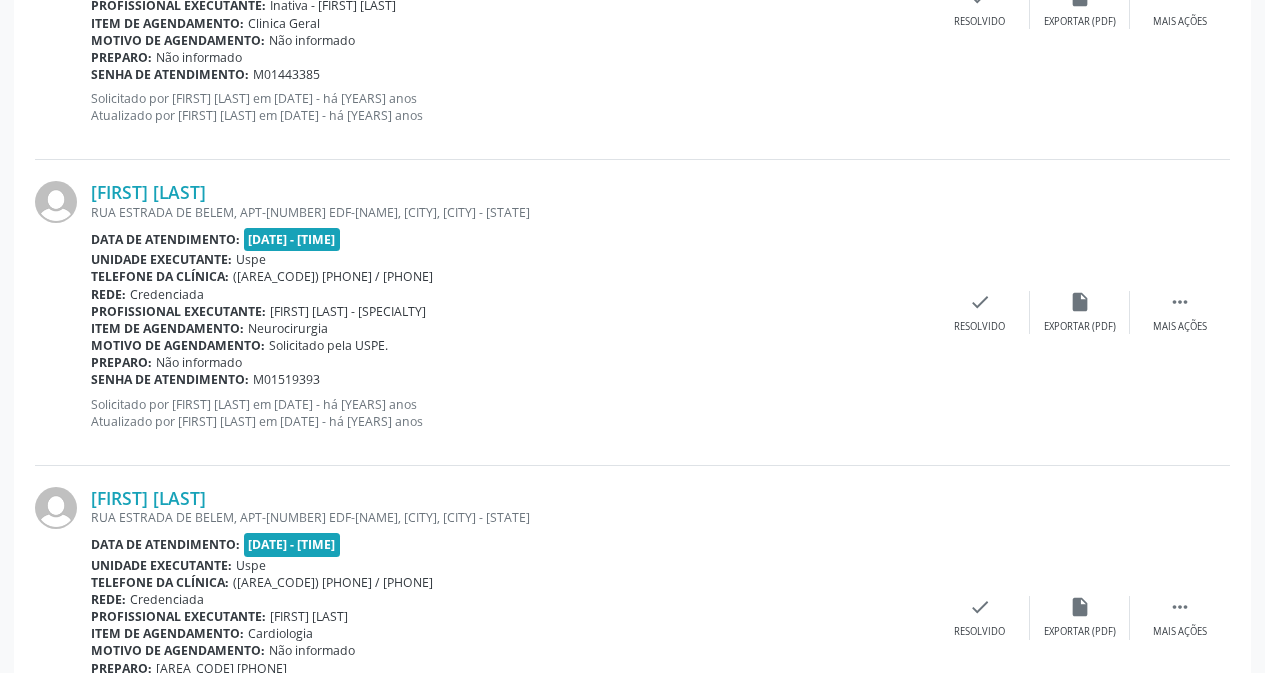 scroll, scrollTop: 4600, scrollLeft: 0, axis: vertical 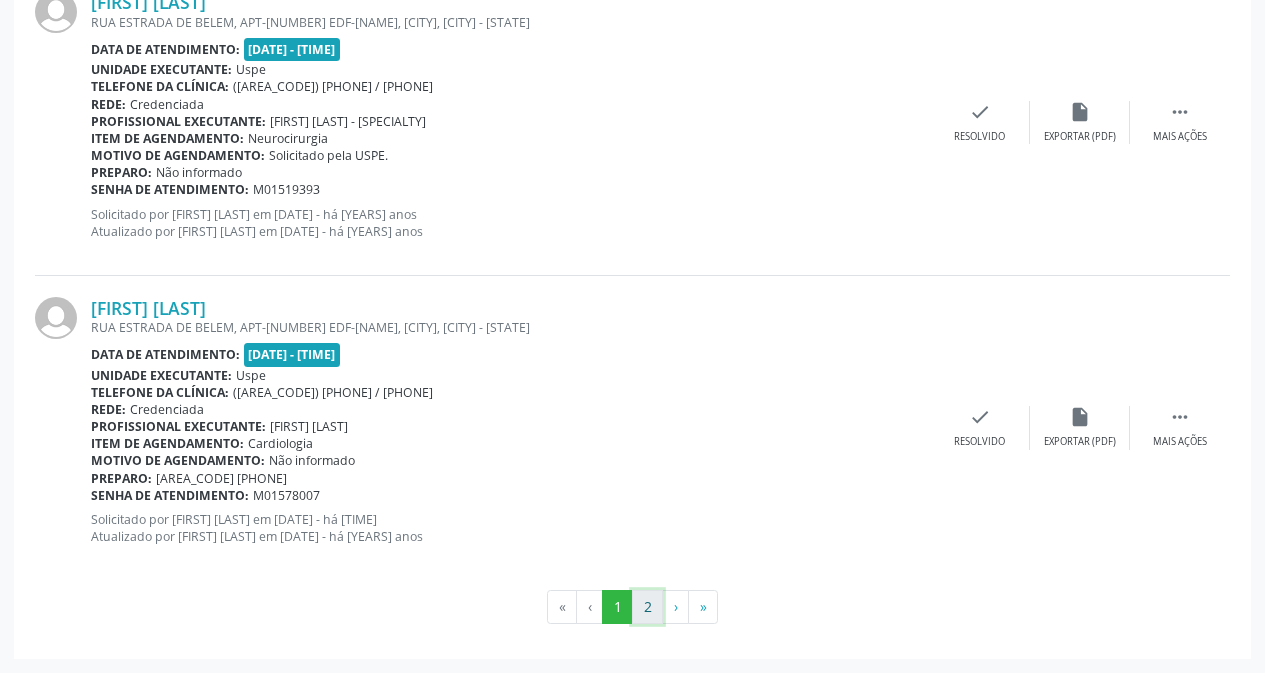 click on "2" at bounding box center [647, 607] 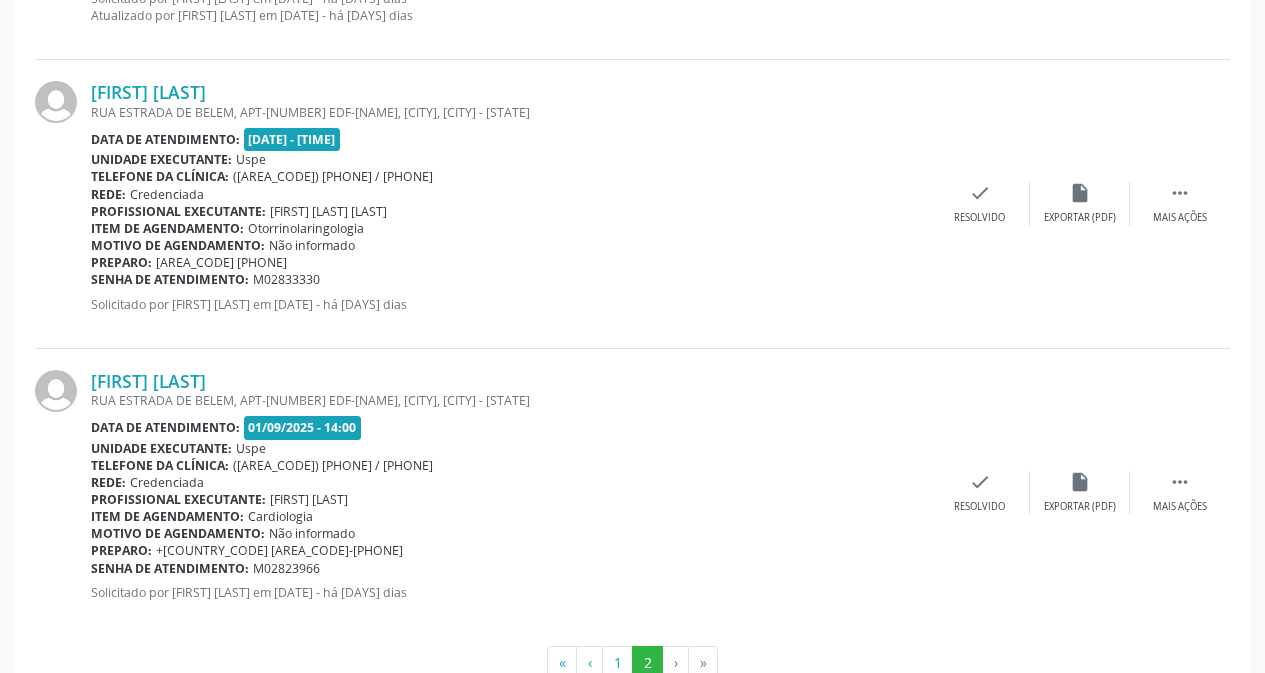 scroll, scrollTop: 4565, scrollLeft: 0, axis: vertical 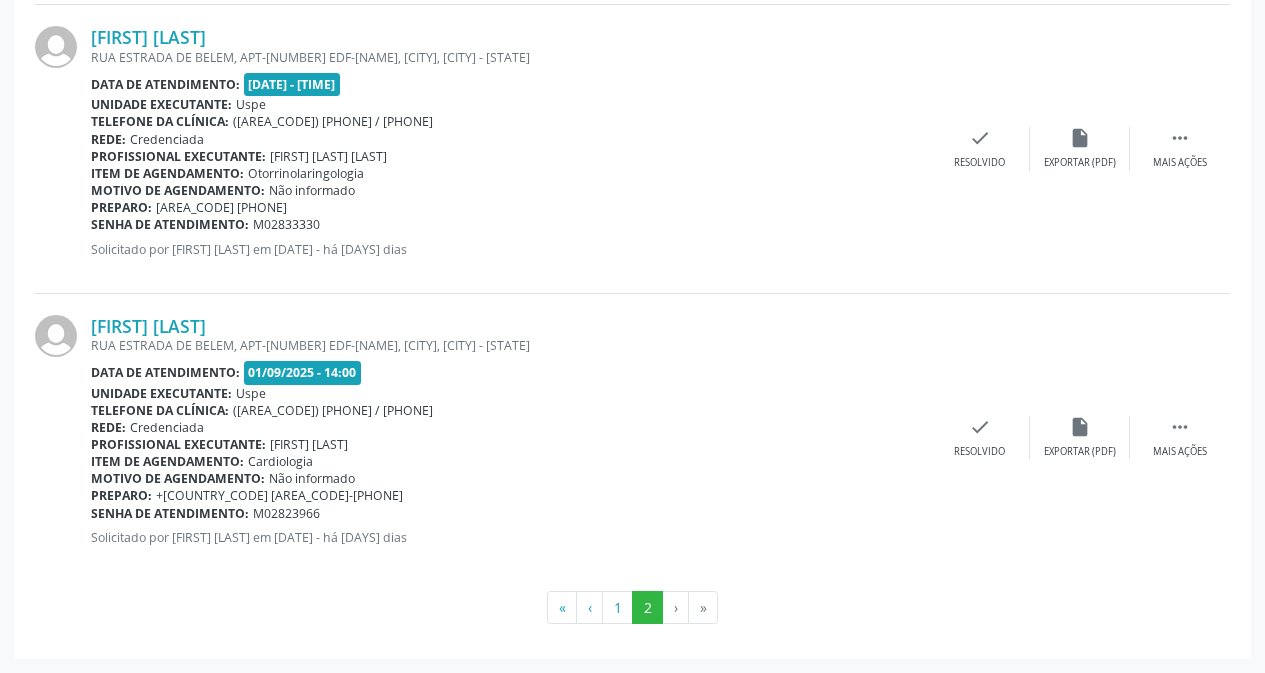 click on "›" at bounding box center (676, 608) 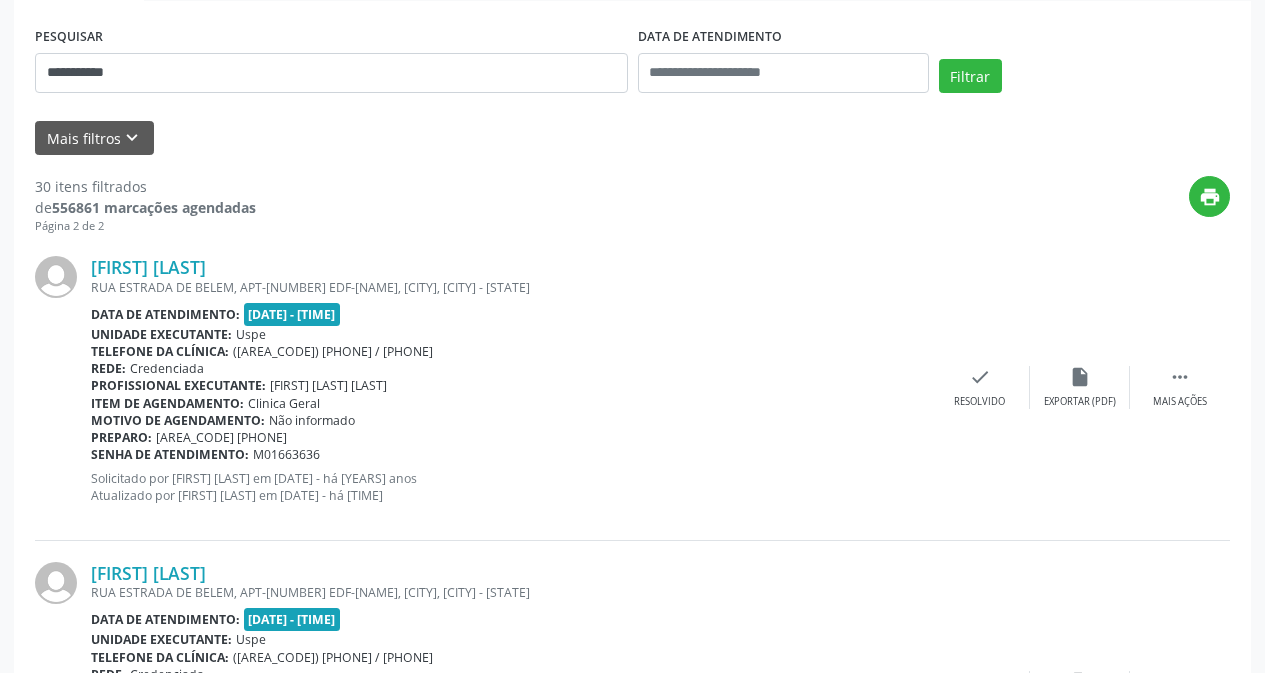 scroll, scrollTop: 0, scrollLeft: 0, axis: both 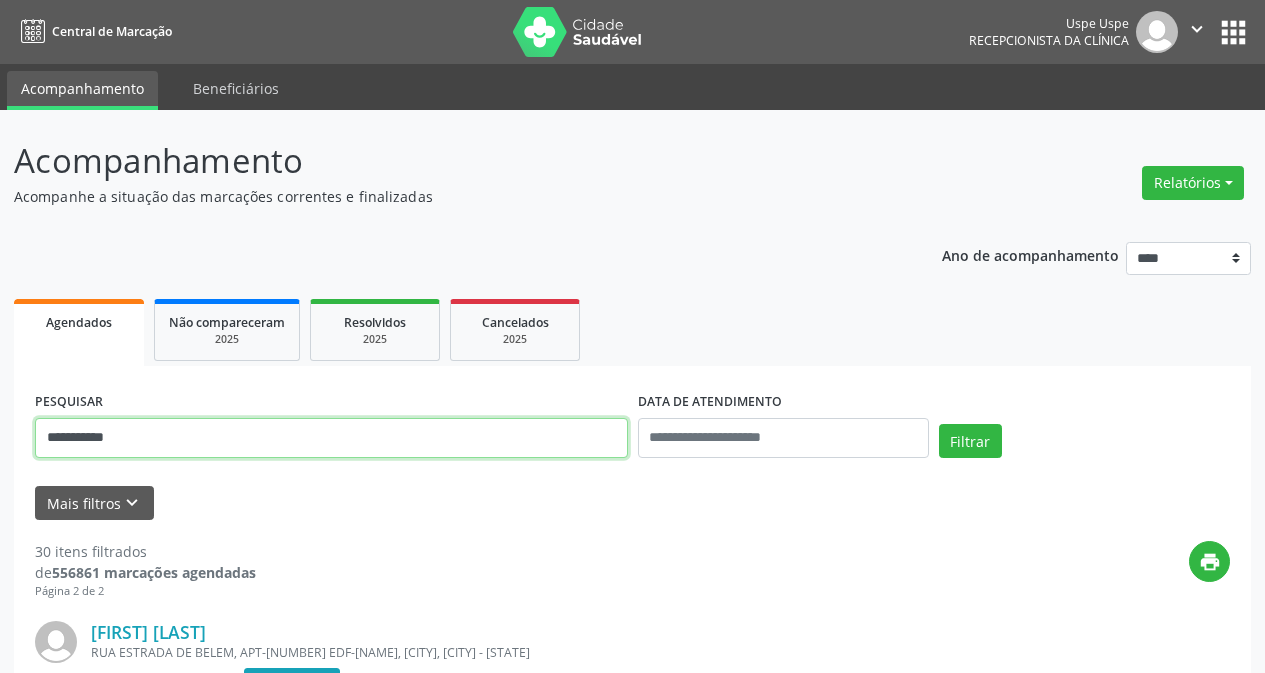 click on "**********" at bounding box center [331, 438] 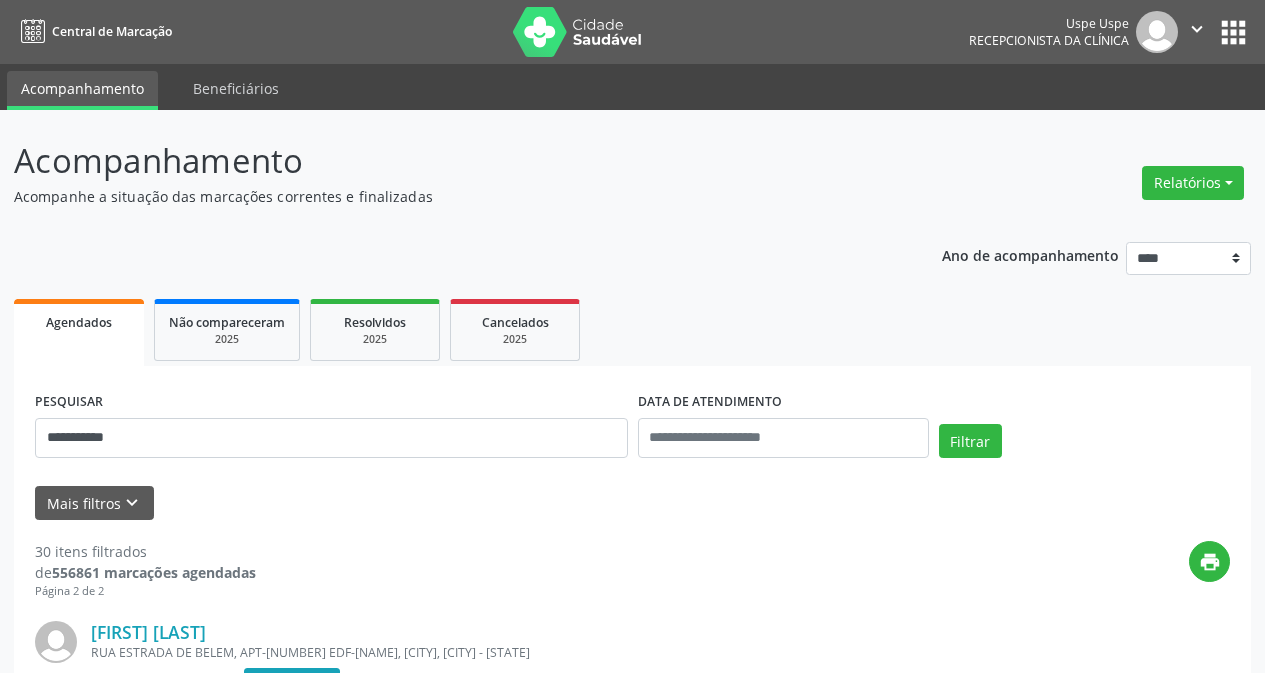 click on "Filtrar" at bounding box center [1084, 448] 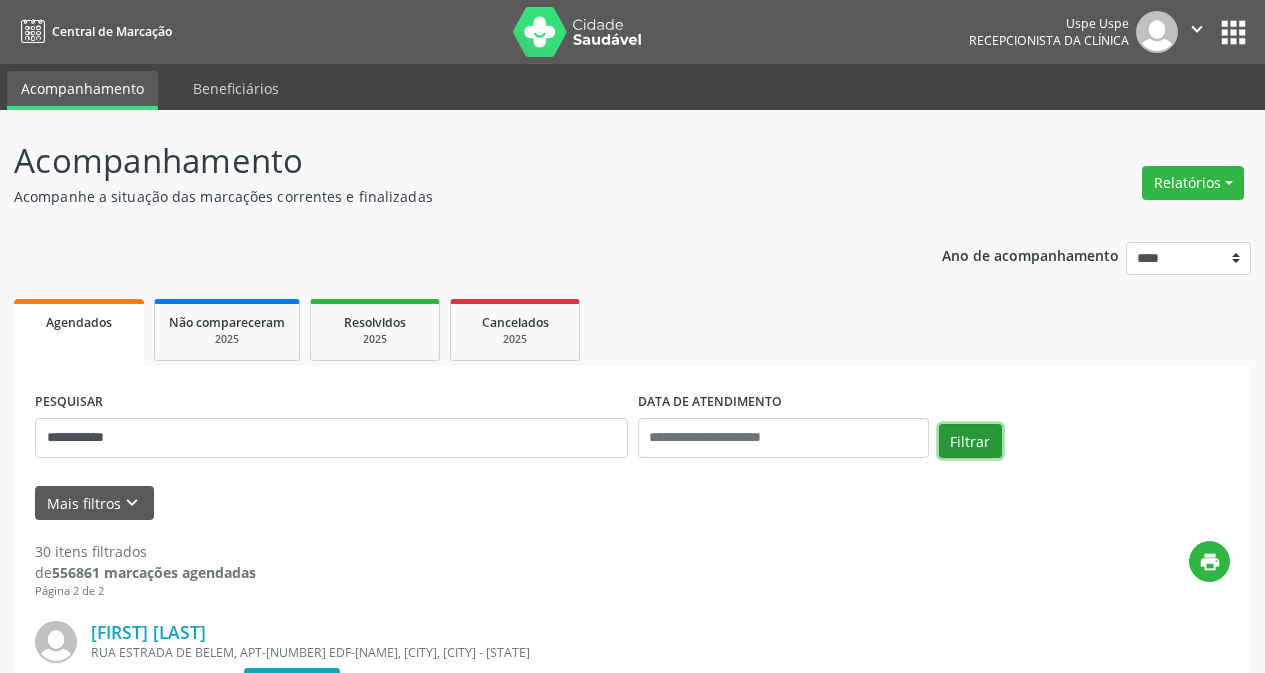 click on "Filtrar" at bounding box center (970, 441) 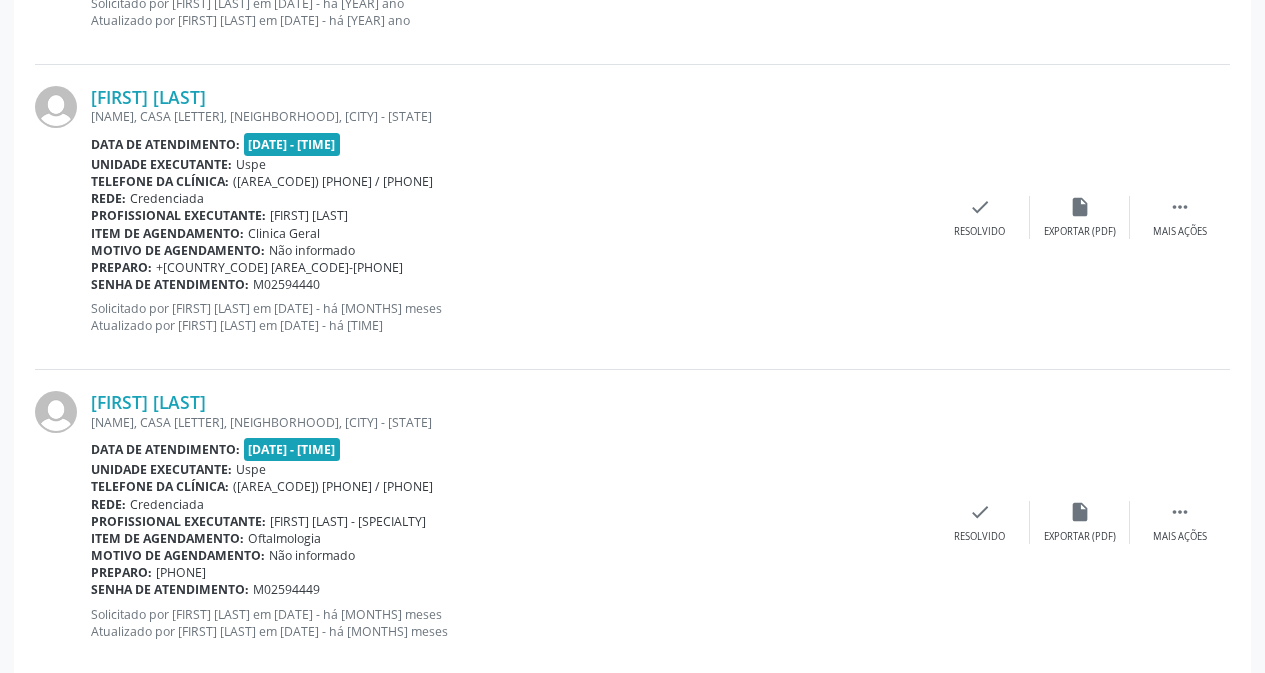 scroll, scrollTop: 4600, scrollLeft: 0, axis: vertical 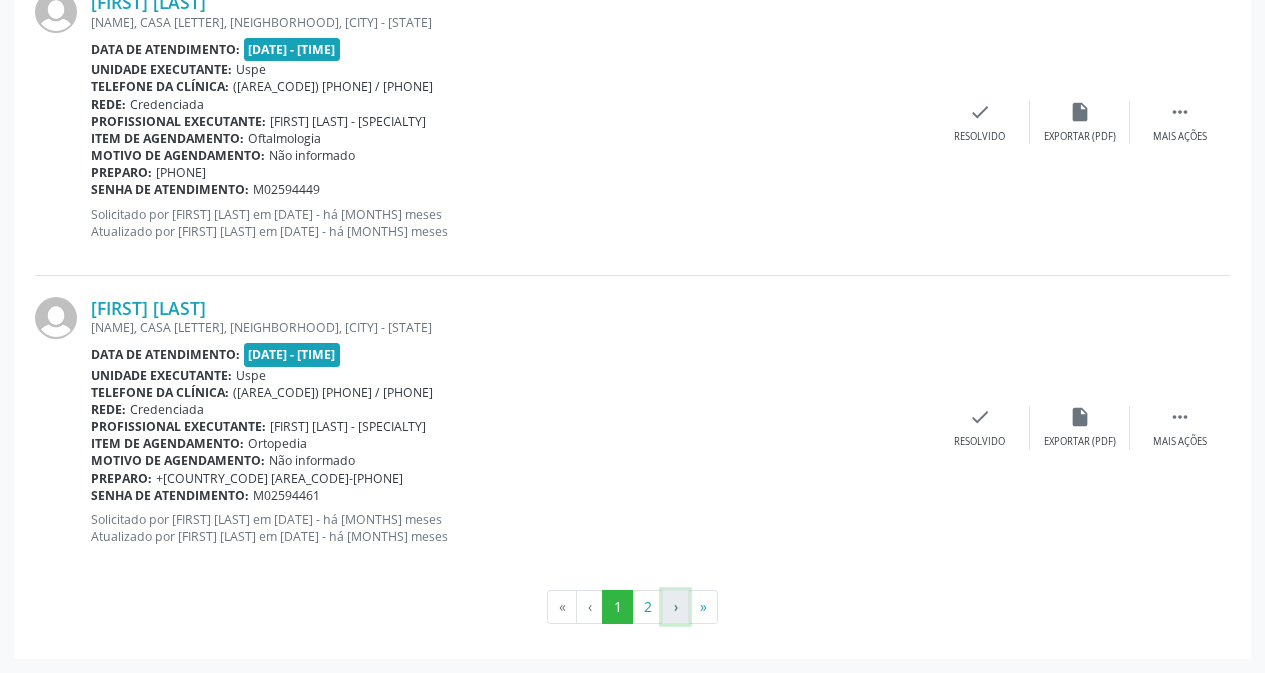 click on "›" at bounding box center (675, 607) 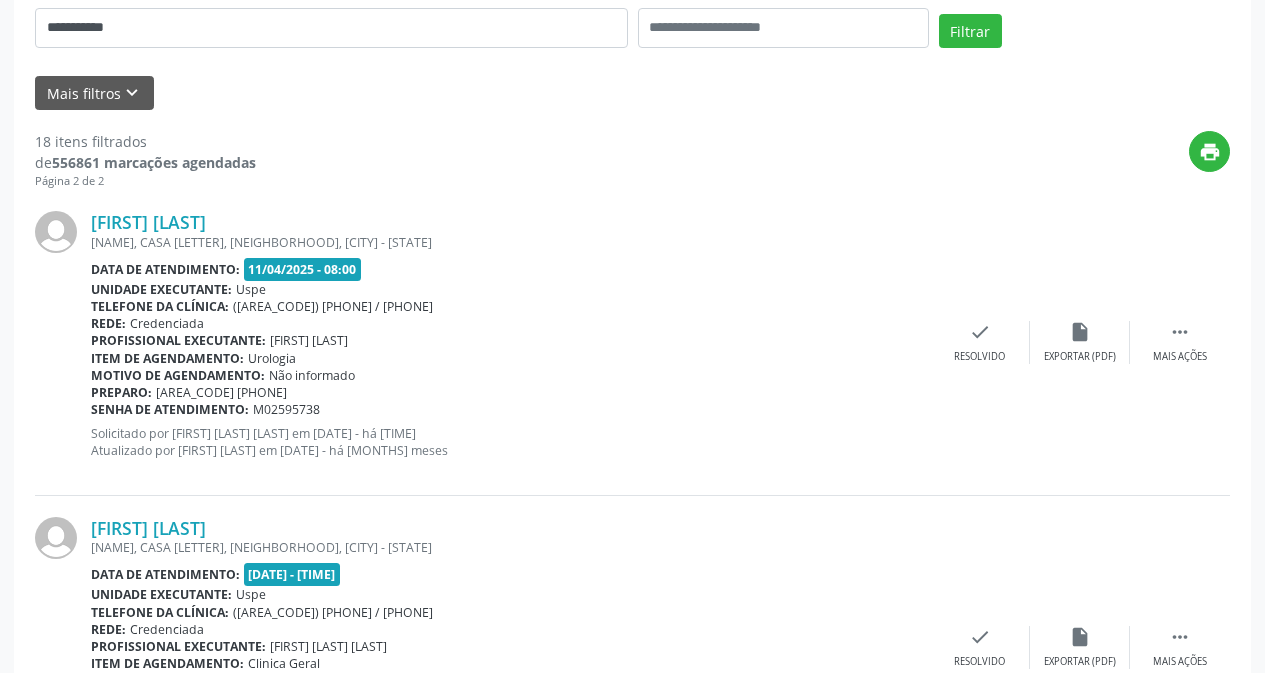 scroll, scrollTop: 935, scrollLeft: 0, axis: vertical 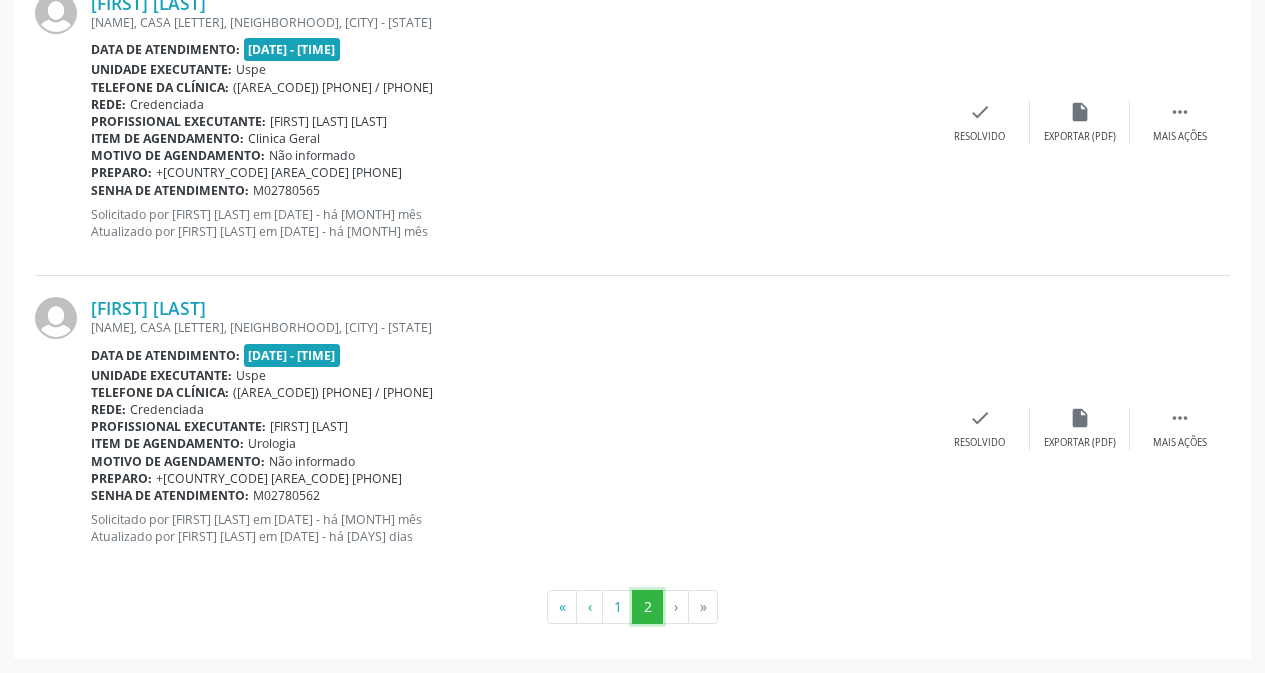 click on "2" at bounding box center (647, 607) 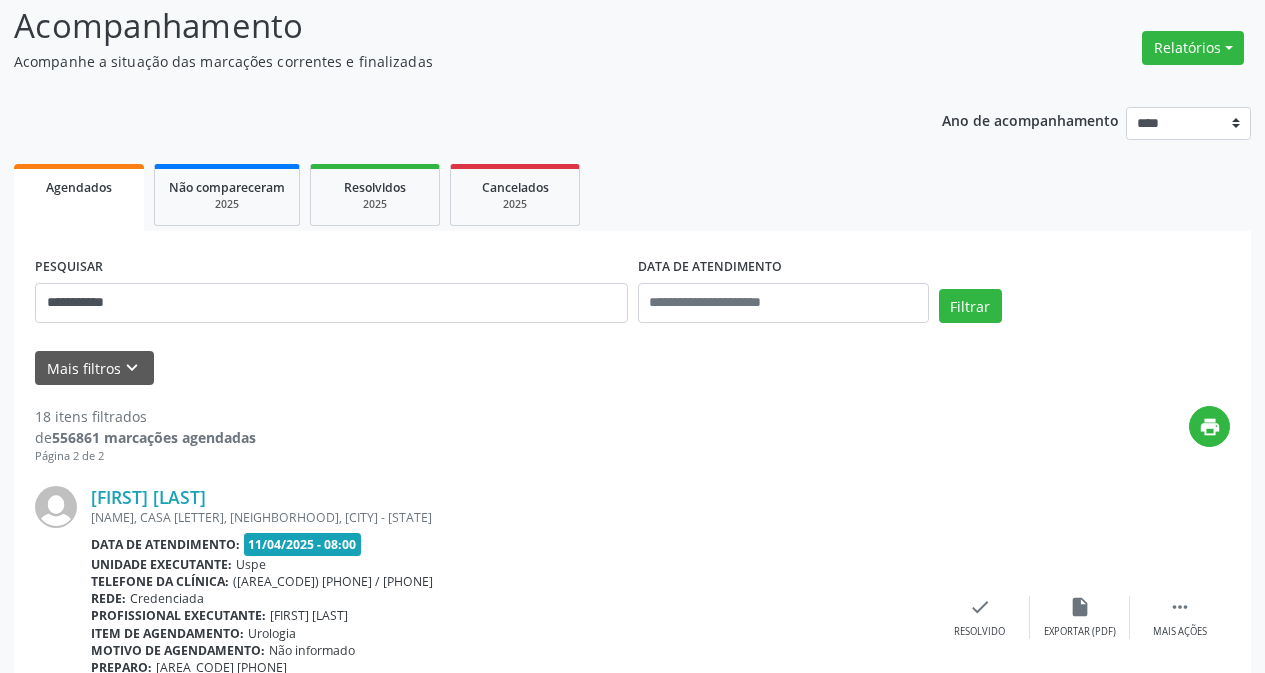 scroll, scrollTop: 35, scrollLeft: 0, axis: vertical 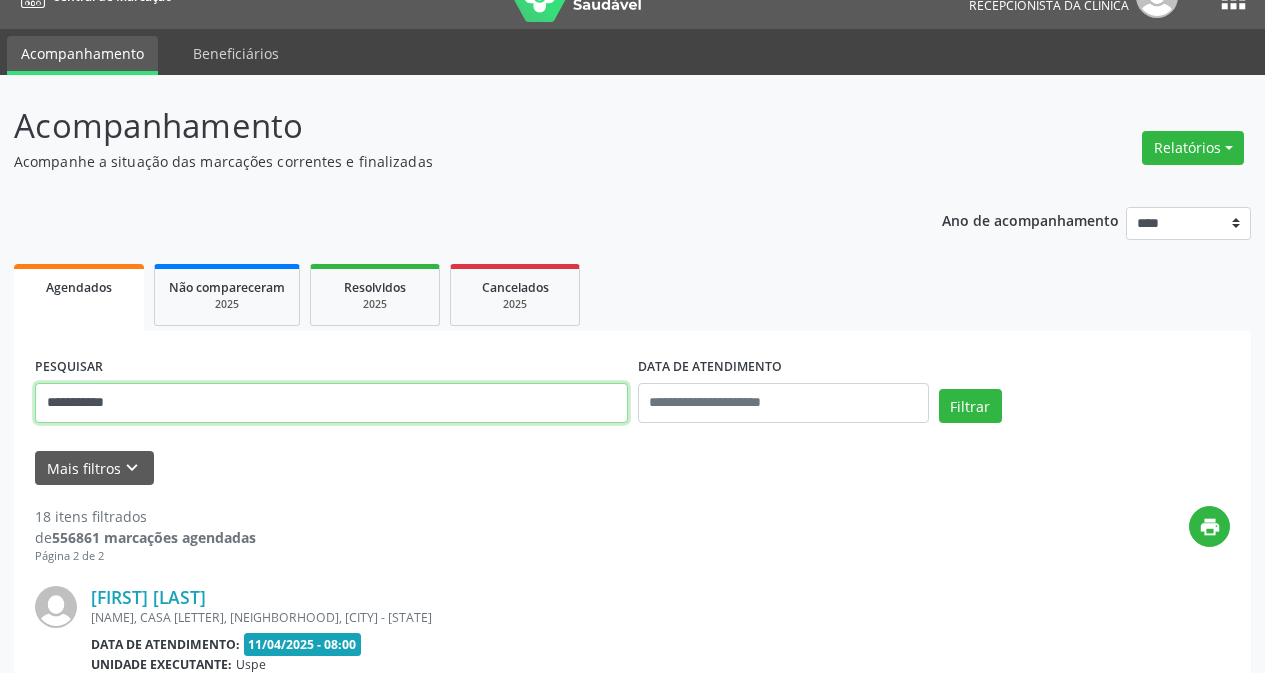 click on "**********" at bounding box center (331, 403) 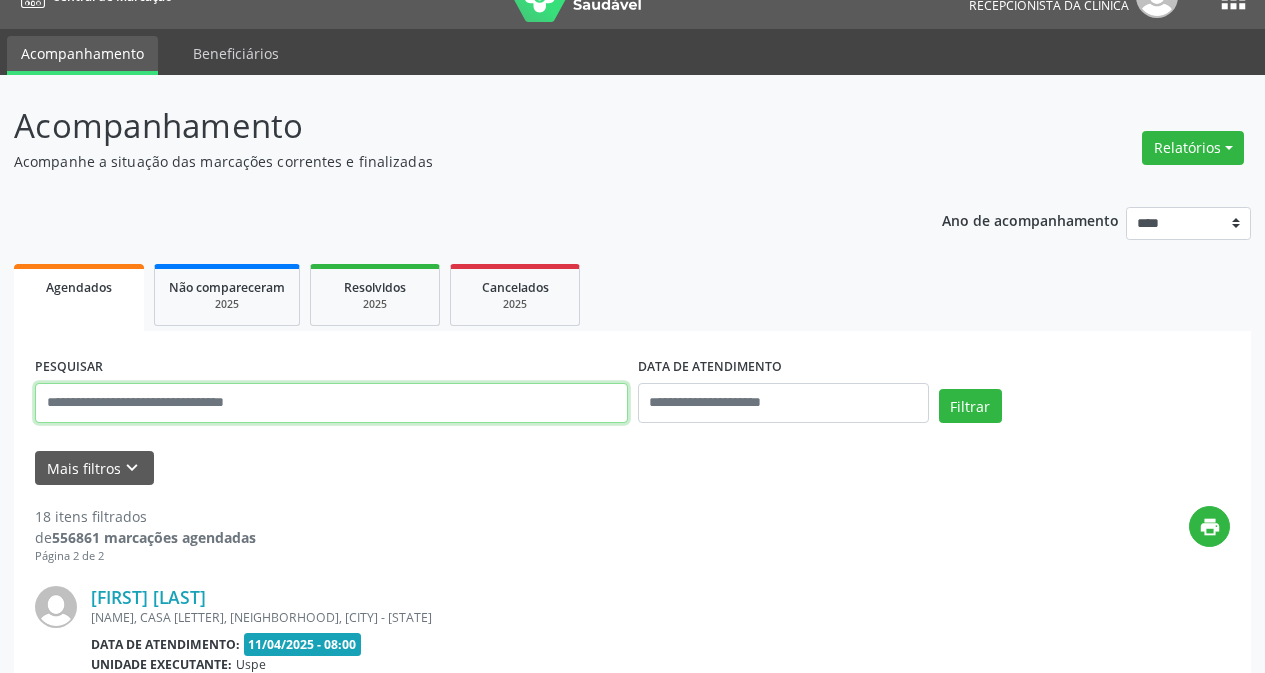 type 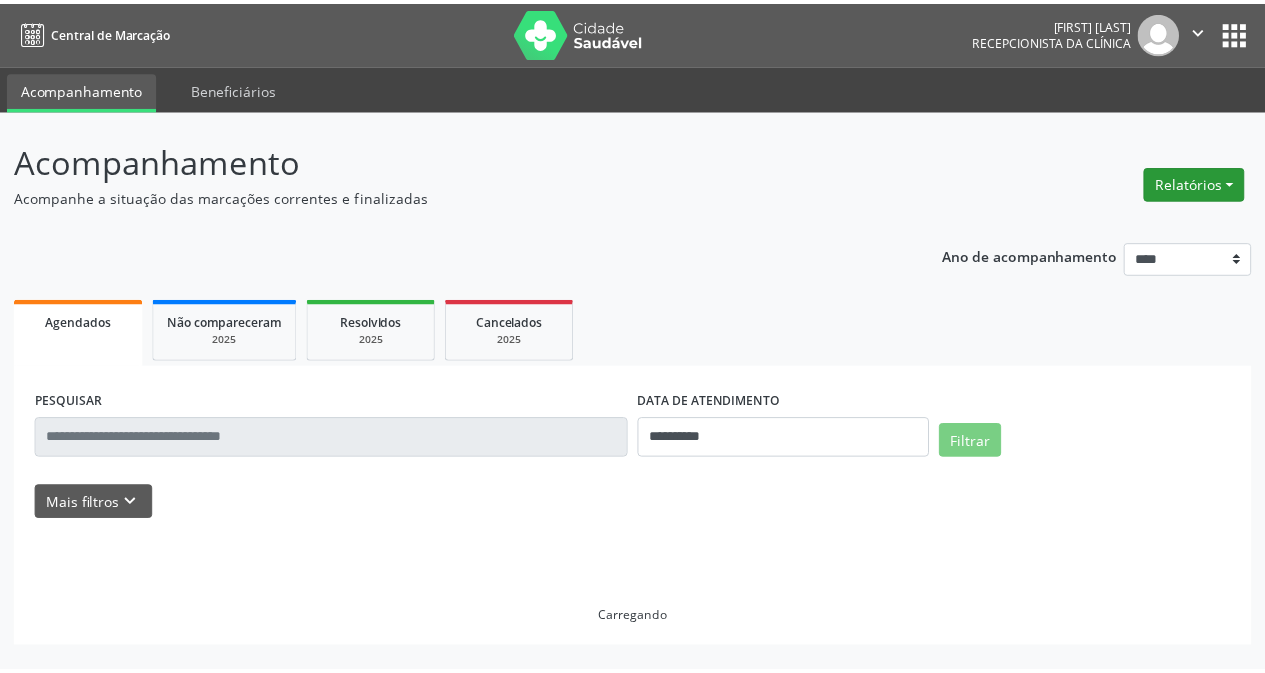scroll, scrollTop: 0, scrollLeft: 0, axis: both 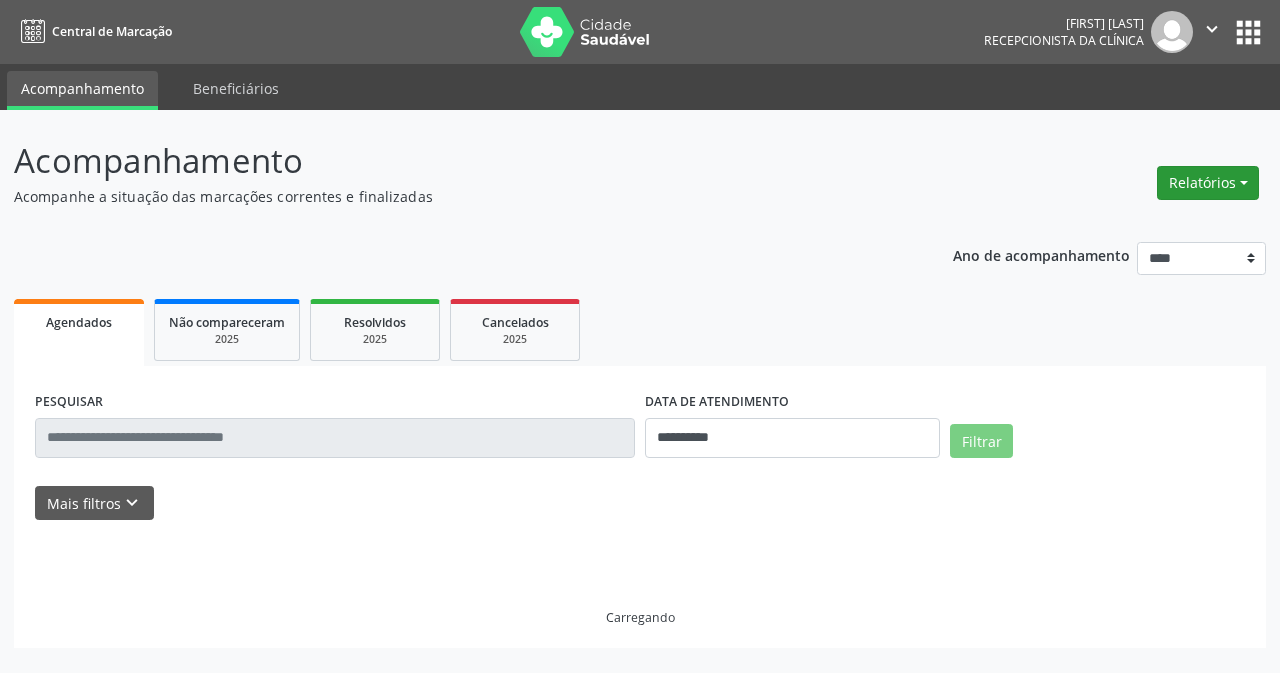 click on "Relatórios" at bounding box center (1208, 183) 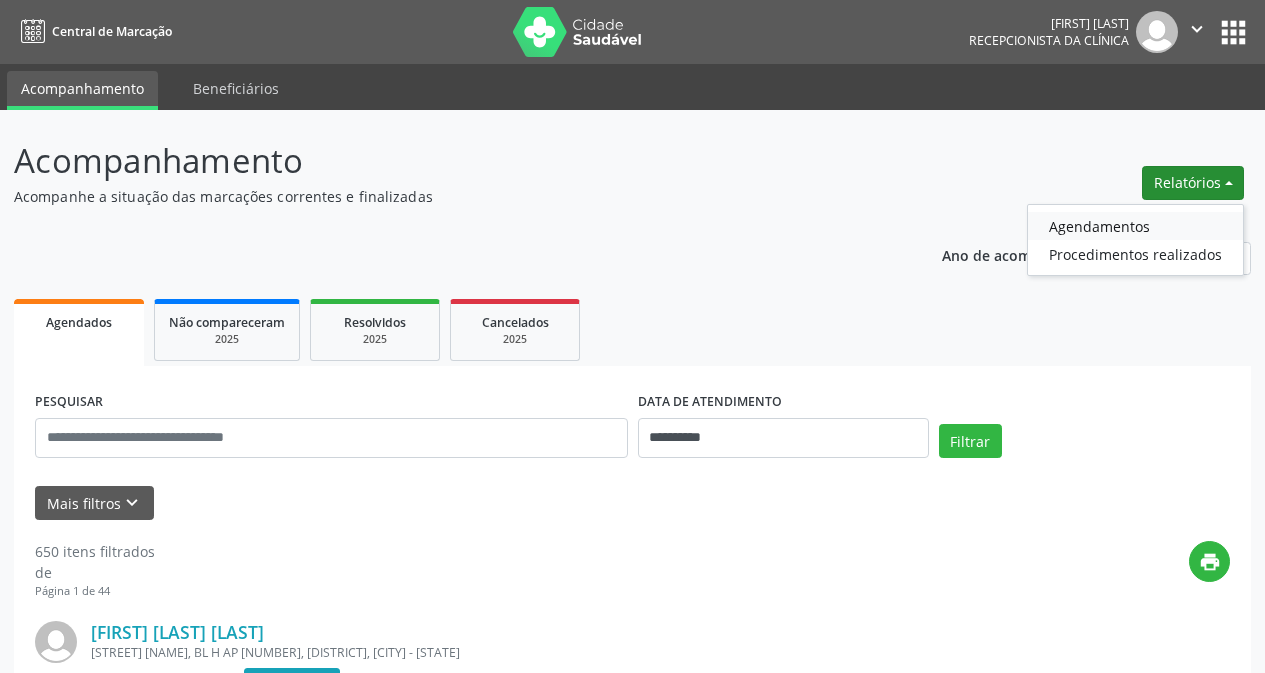 click on "Agendamentos" at bounding box center (1135, 226) 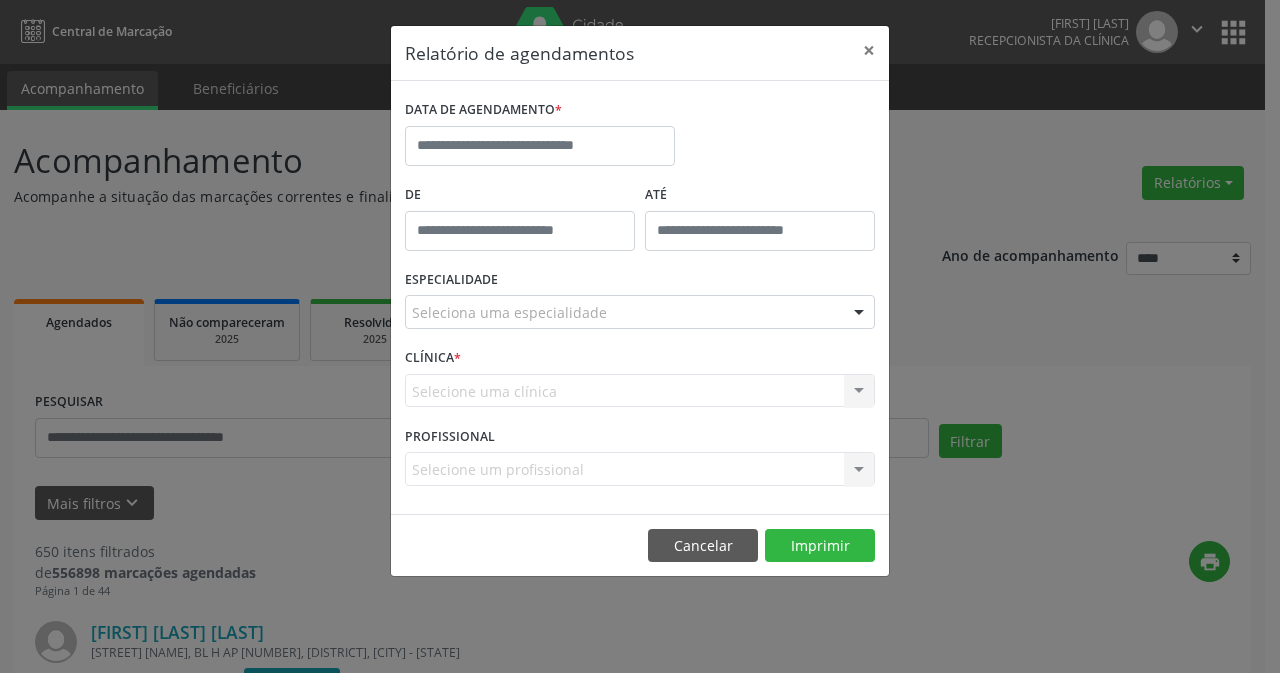 drag, startPoint x: 605, startPoint y: 181, endPoint x: 605, endPoint y: 168, distance: 13 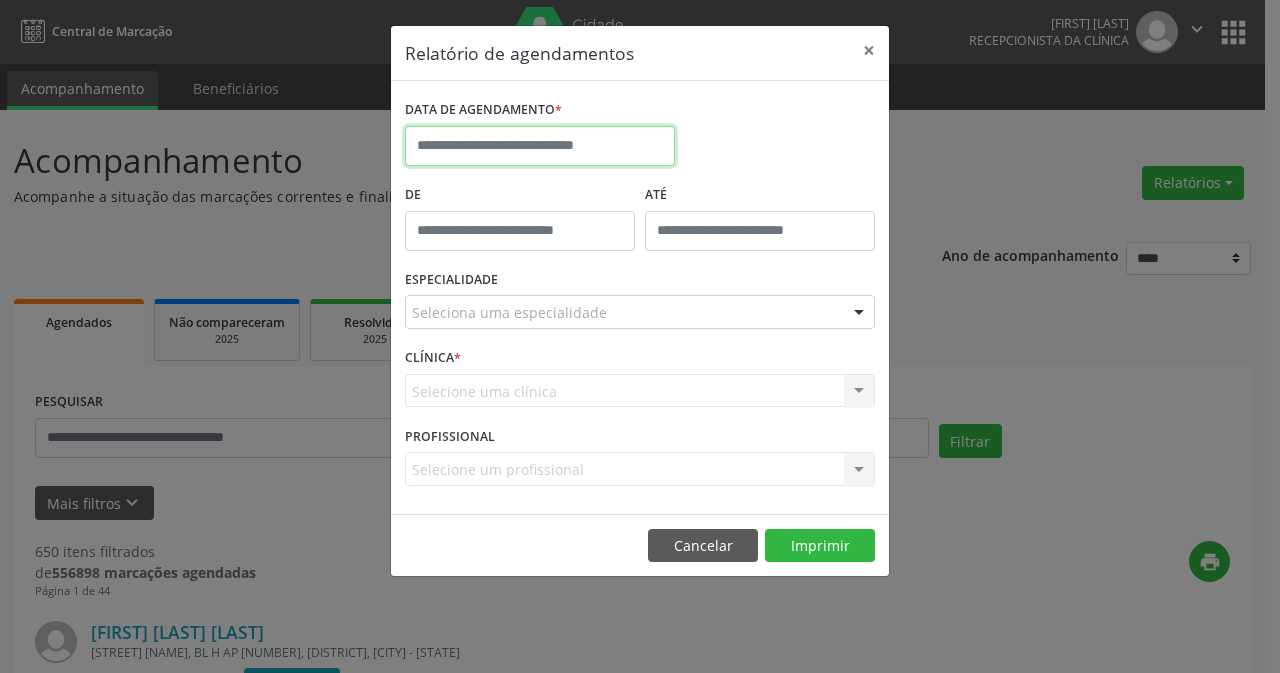 click at bounding box center (540, 146) 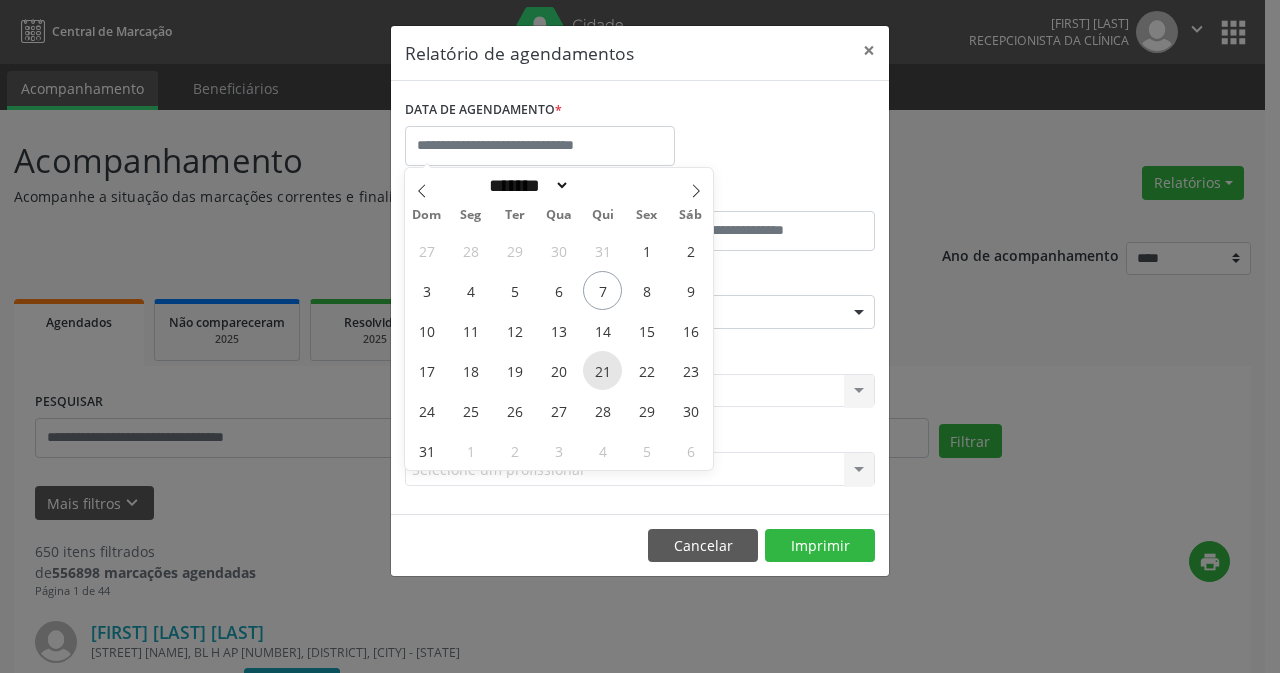 click on "21" at bounding box center [602, 370] 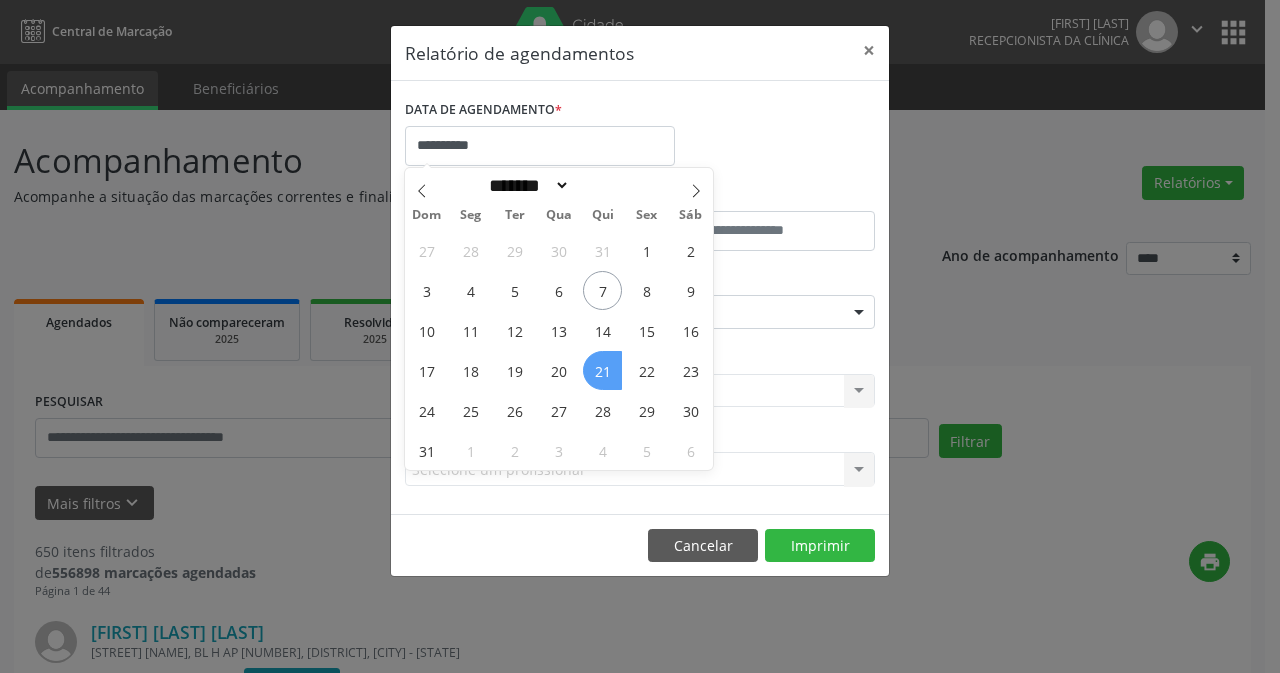 click on "21" at bounding box center (602, 370) 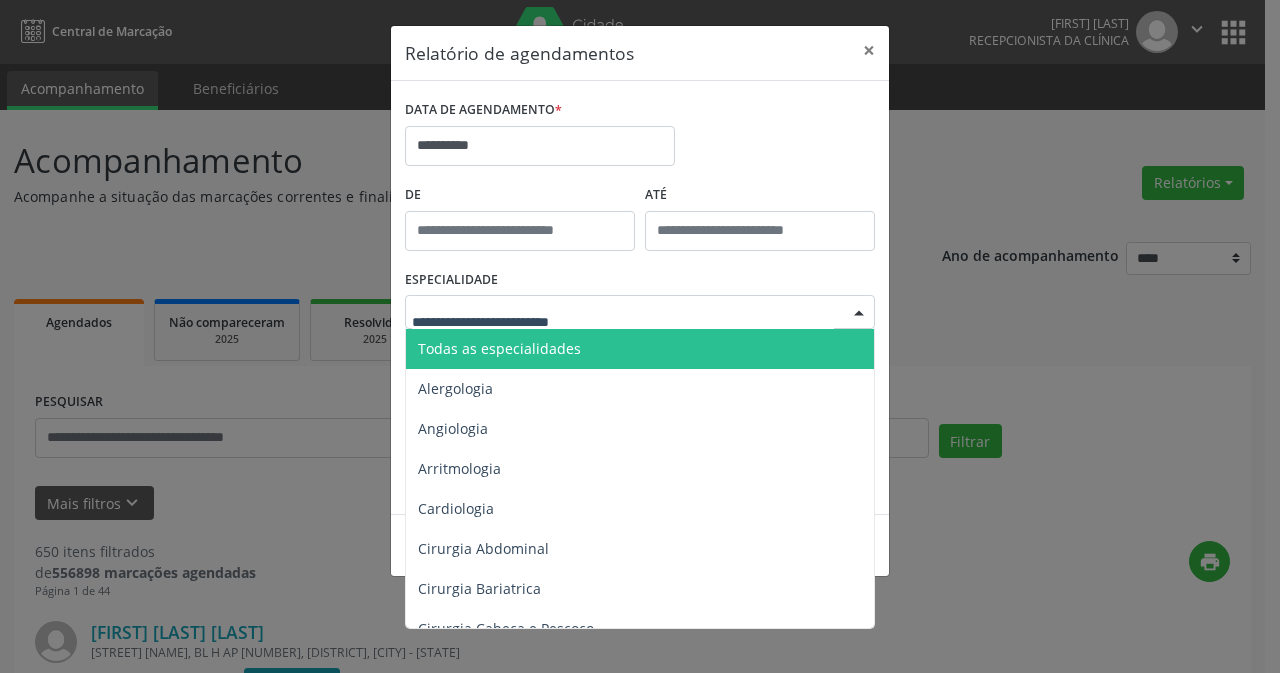 click on "Todas as especialidades" at bounding box center [641, 349] 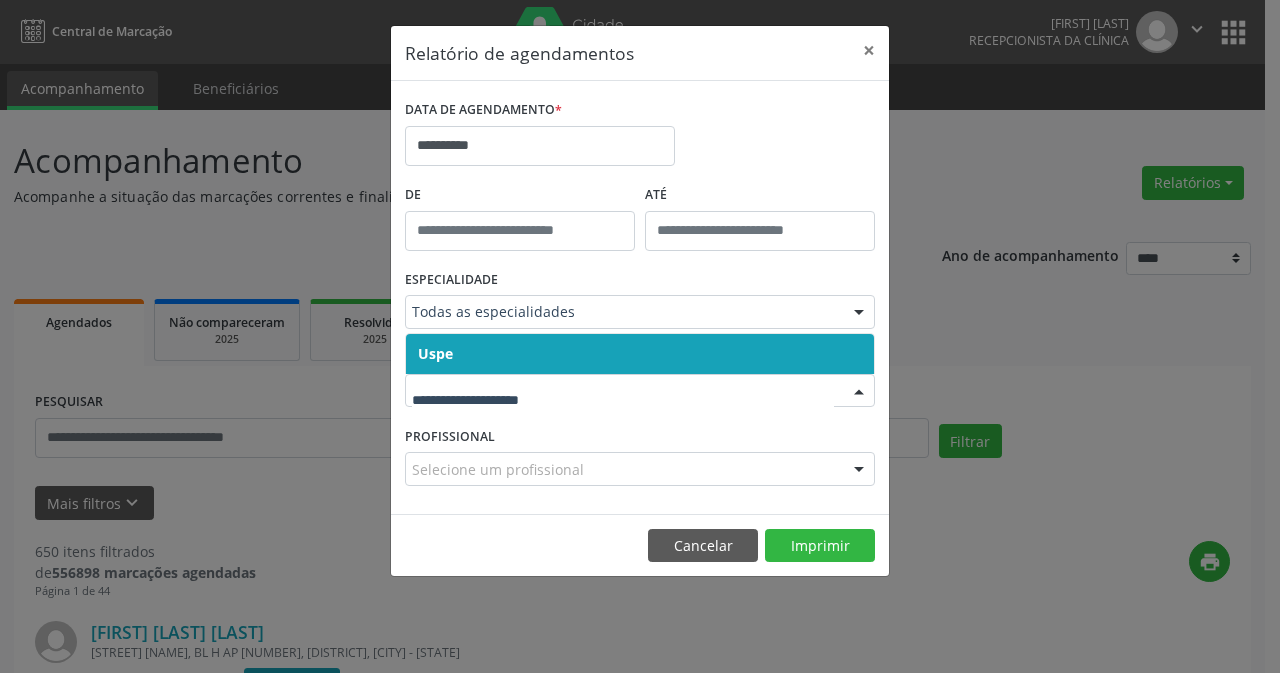 click on "Uspe" at bounding box center [640, 354] 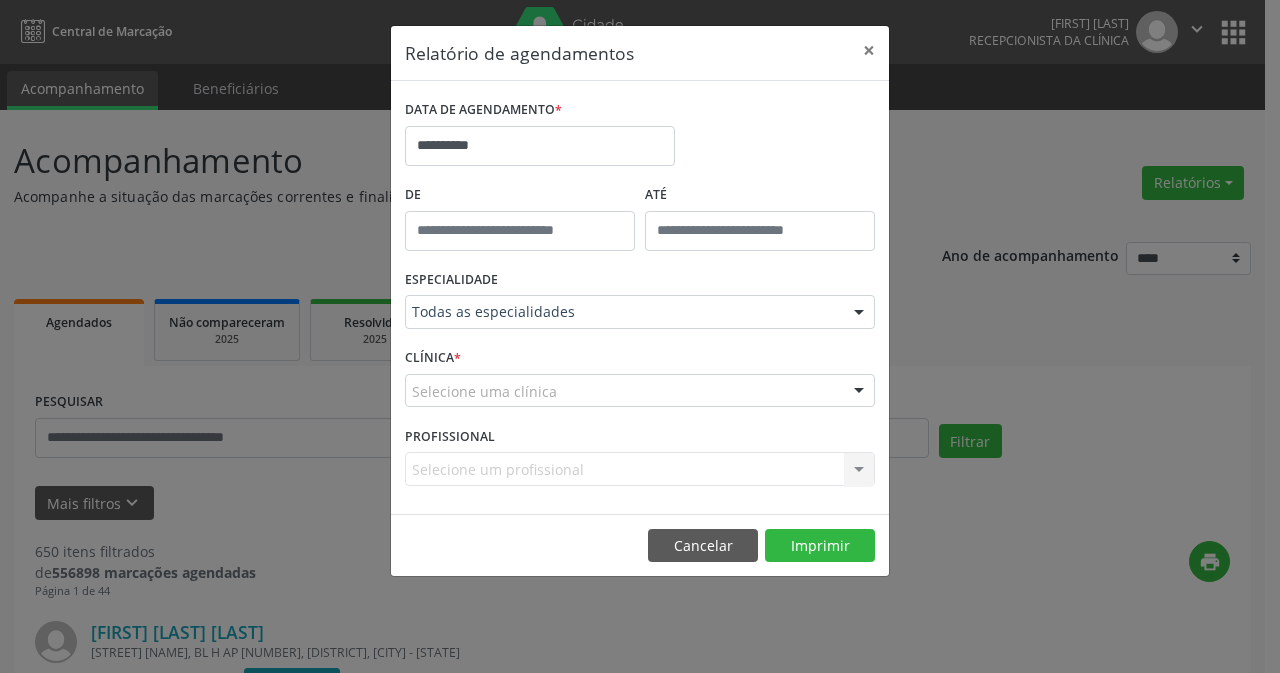 click on "CLÍNICA
*
Selecione uma clínica
Uspe
Nenhum resultado encontrado para: "   "
Não há nenhuma opção para ser exibida." at bounding box center [640, 382] 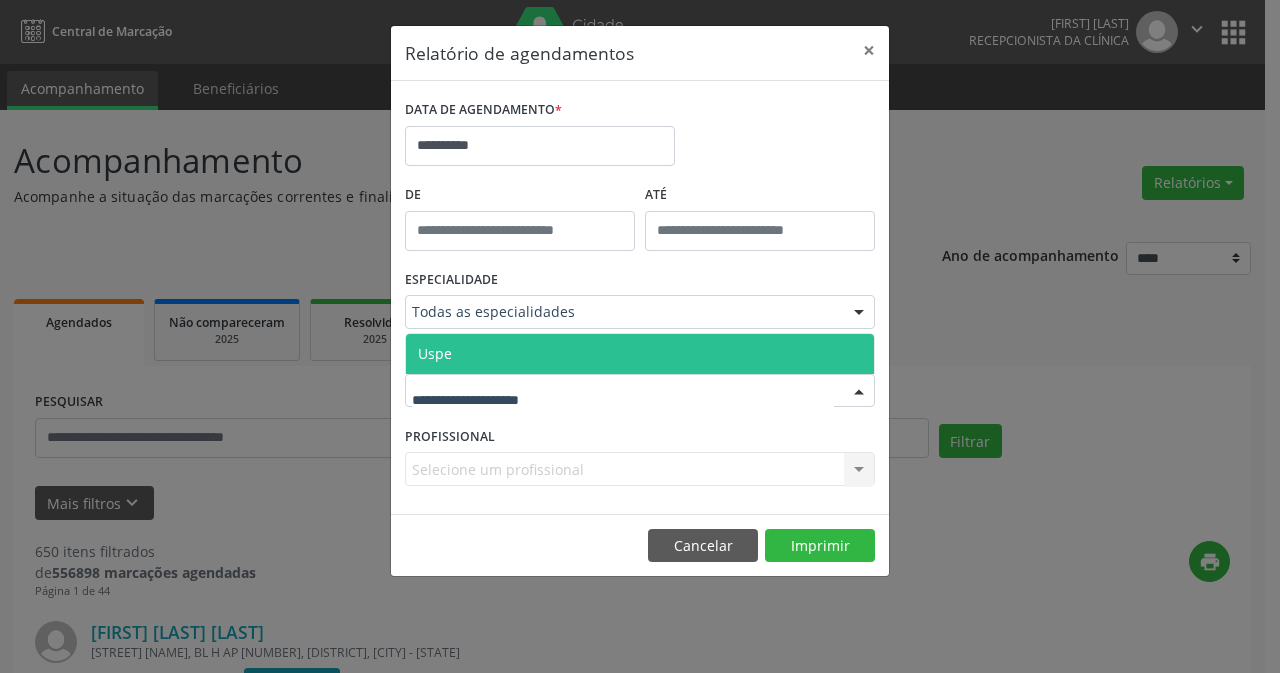 click on "Uspe" at bounding box center [640, 354] 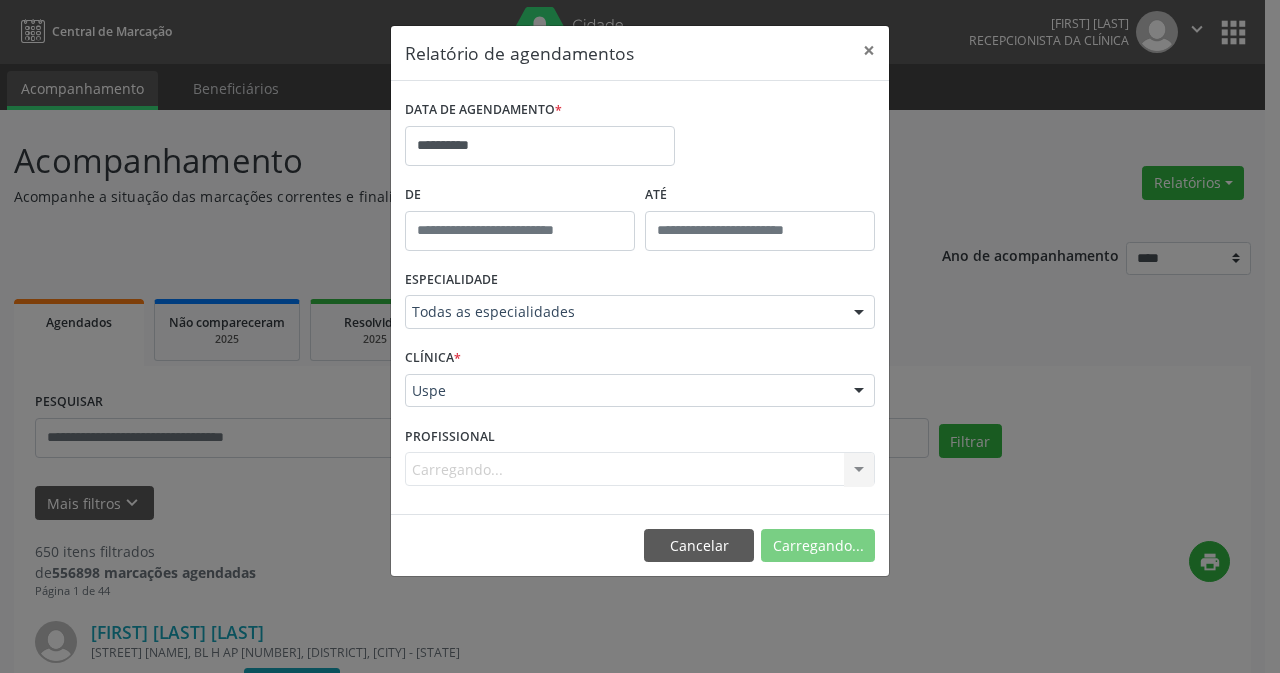 click on "Carregando...
Nenhum resultado encontrado para: "   "
Não há nenhuma opção para ser exibida." at bounding box center [640, 469] 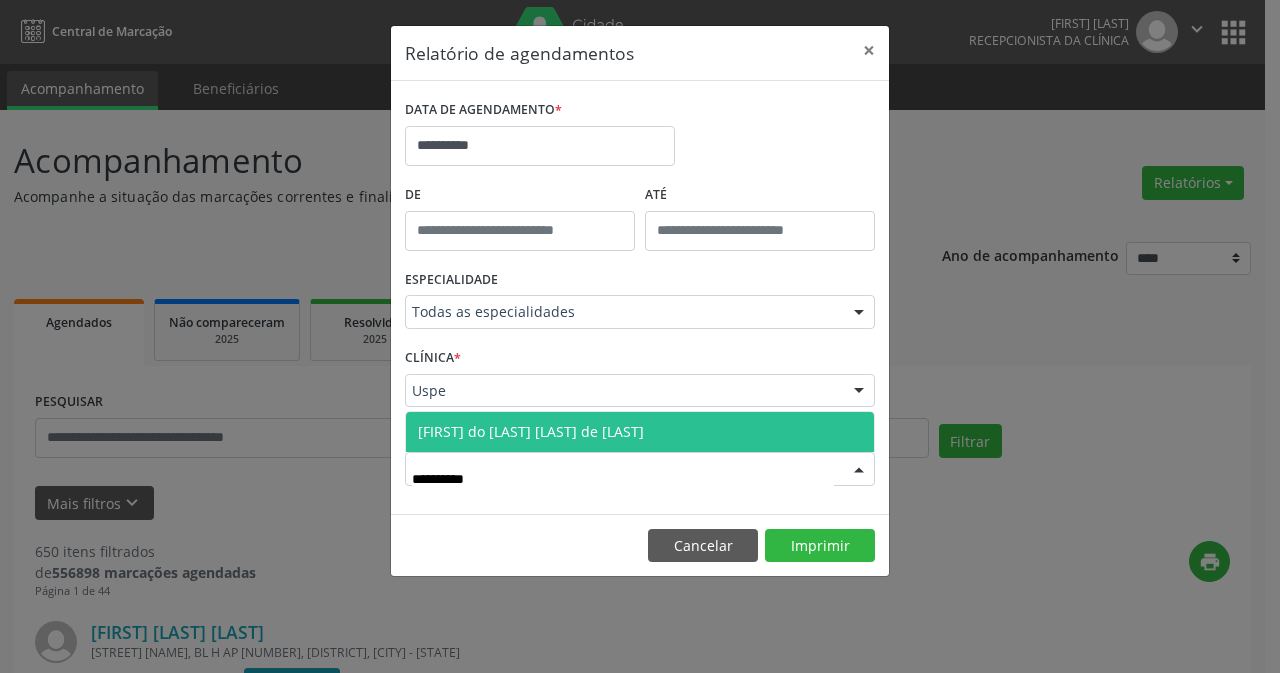 type on "**********" 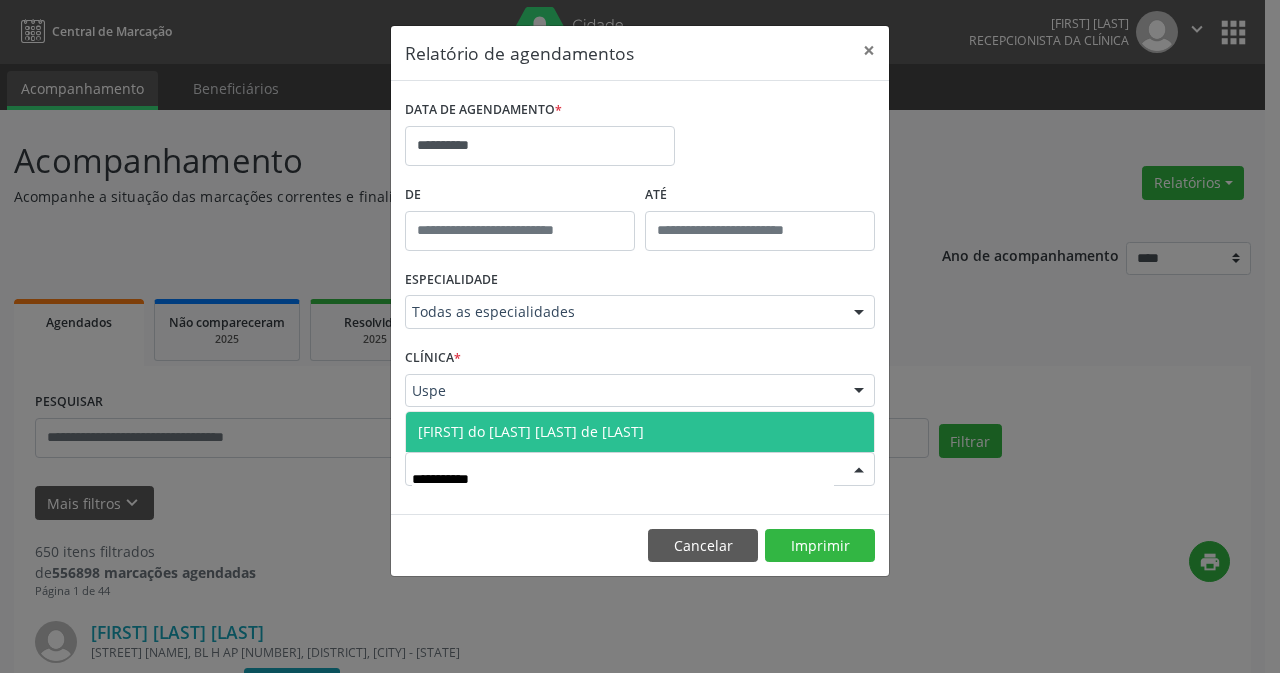 click on "[FIRST] [LAST]" at bounding box center (640, 432) 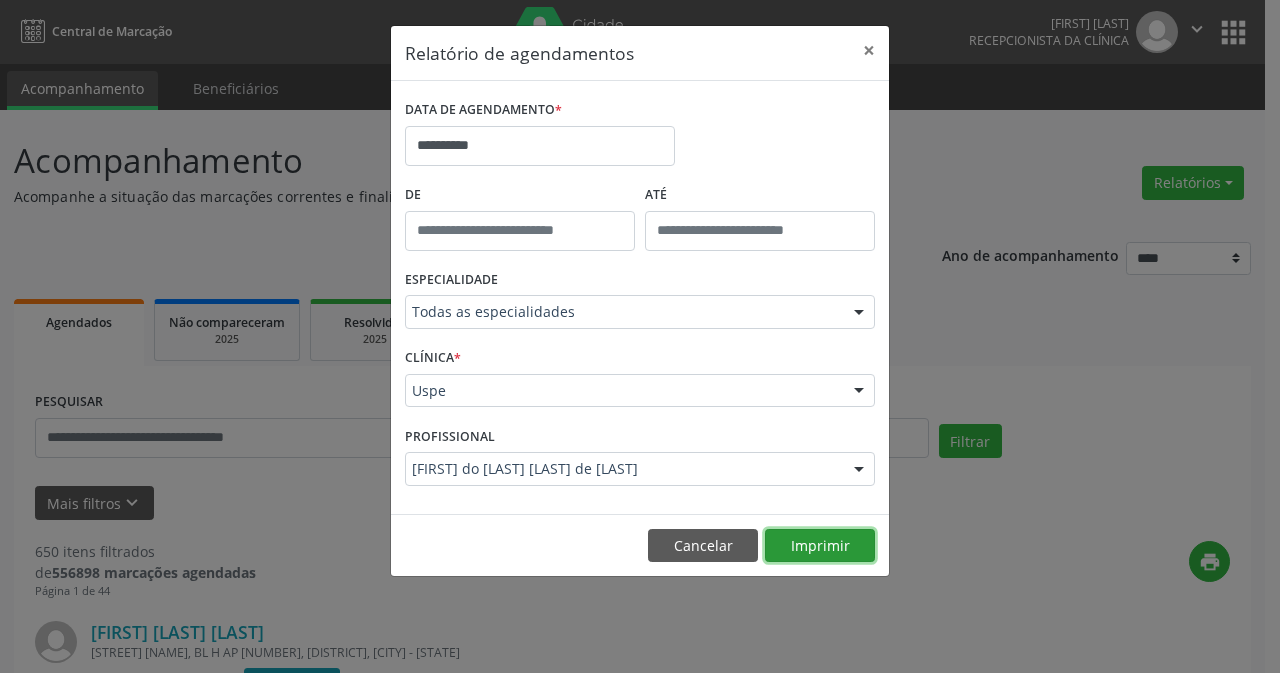 click on "Imprimir" at bounding box center (820, 546) 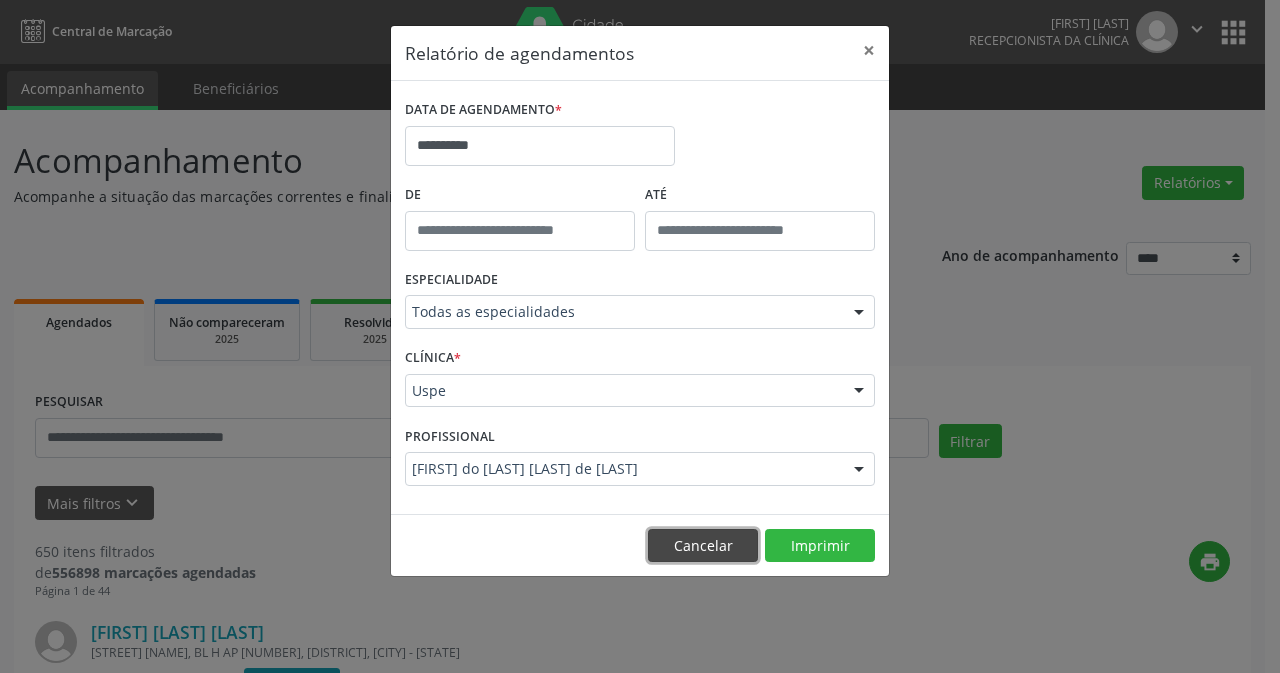 click on "Cancelar" at bounding box center [703, 546] 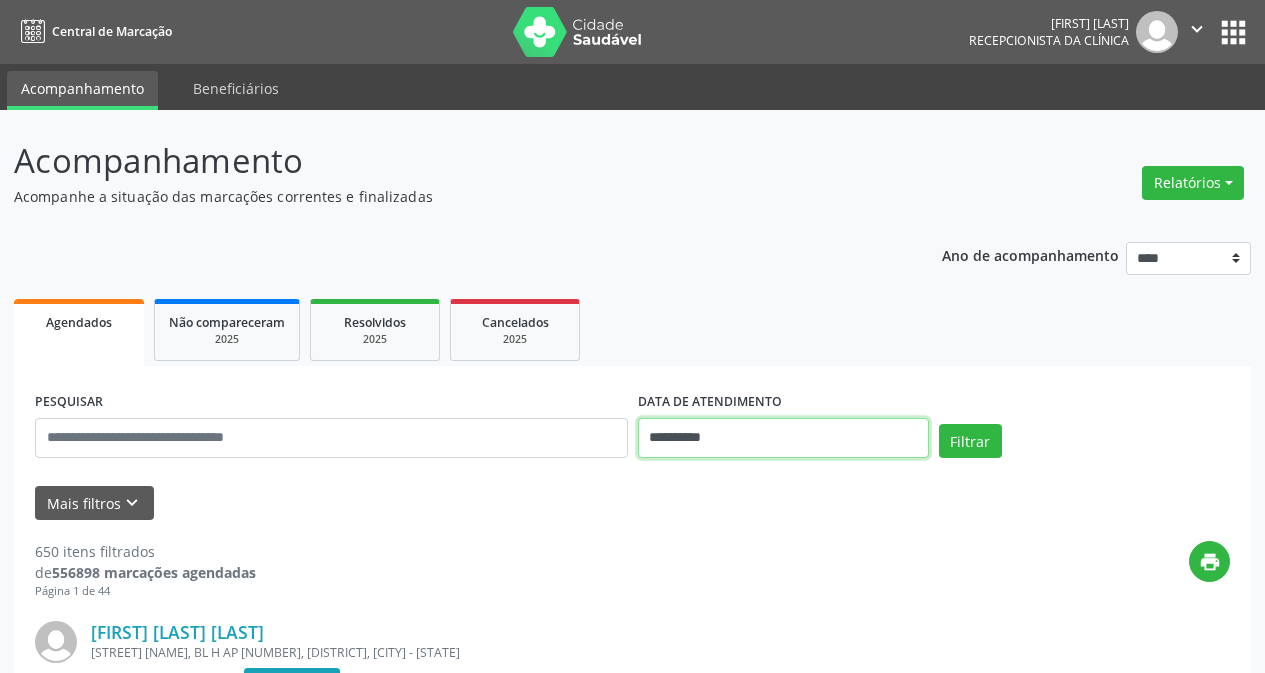 click on "**********" at bounding box center [783, 438] 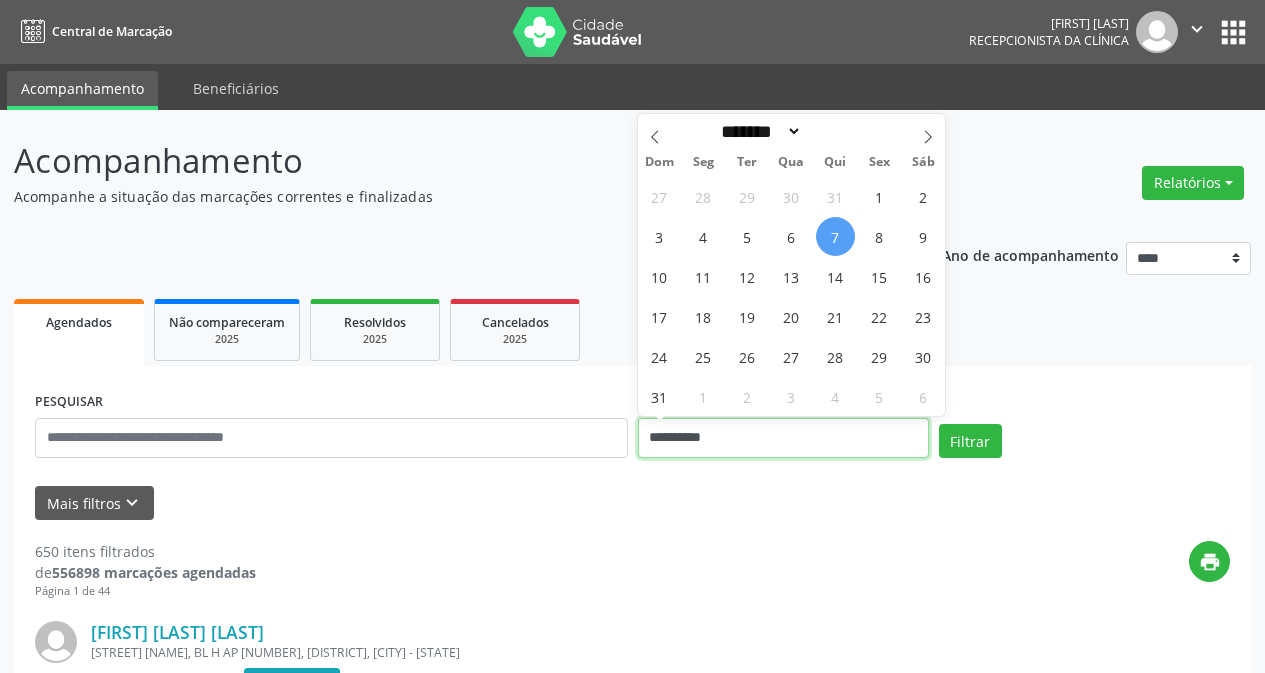 click on "**********" at bounding box center (783, 438) 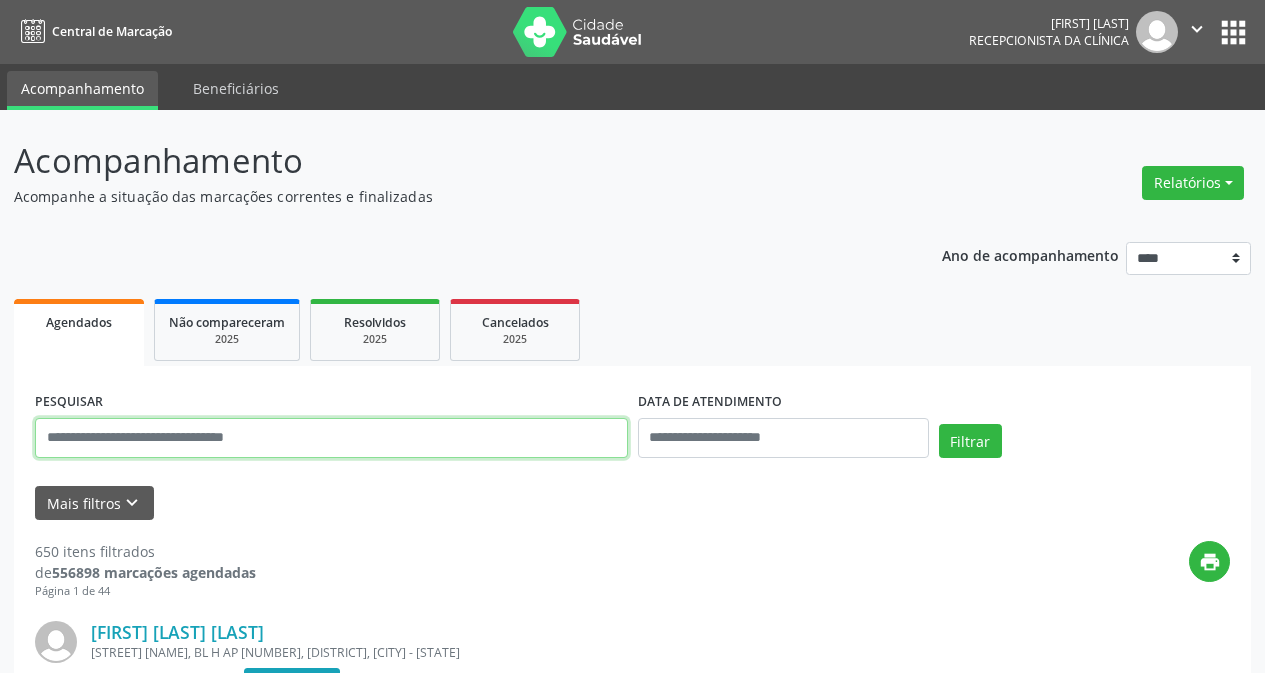 click at bounding box center [331, 438] 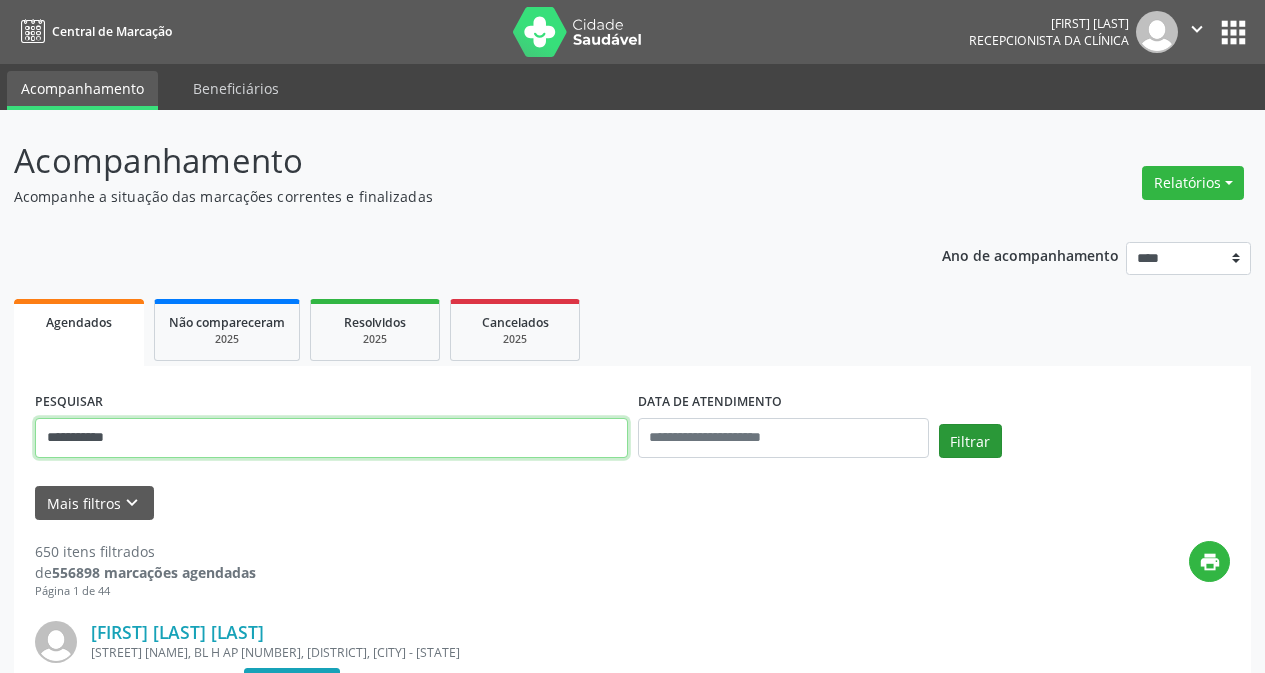 type on "**********" 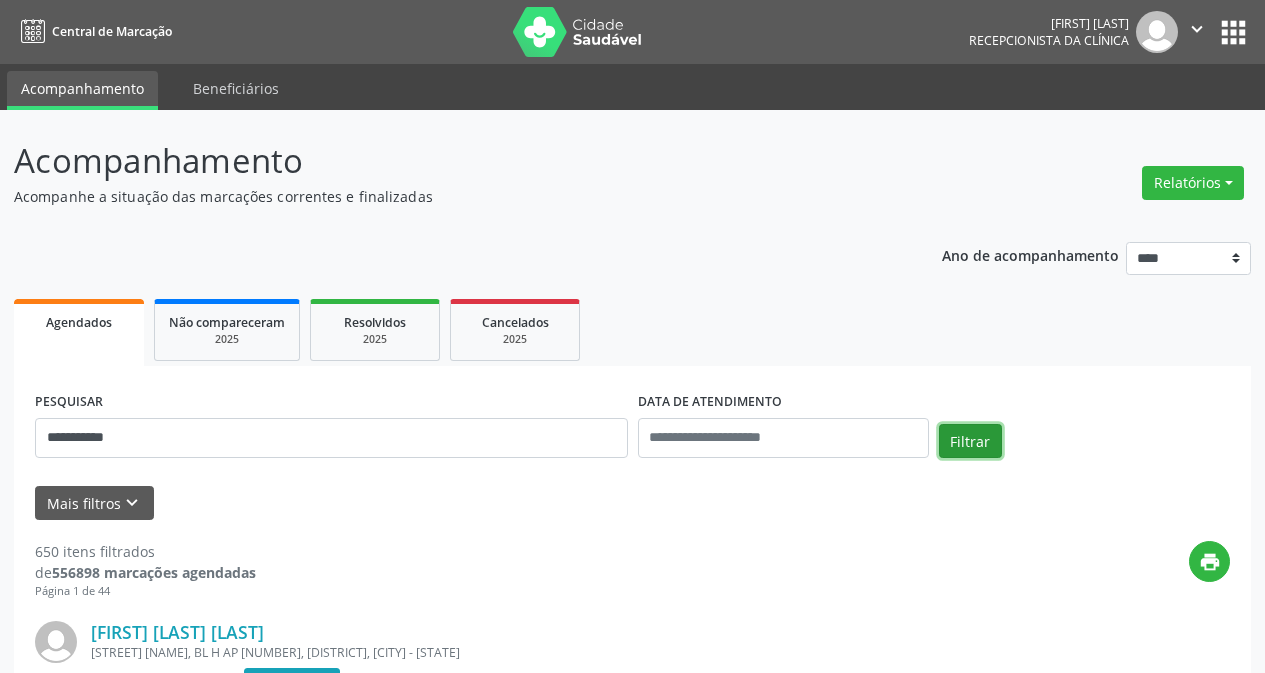 click on "Filtrar" at bounding box center (970, 441) 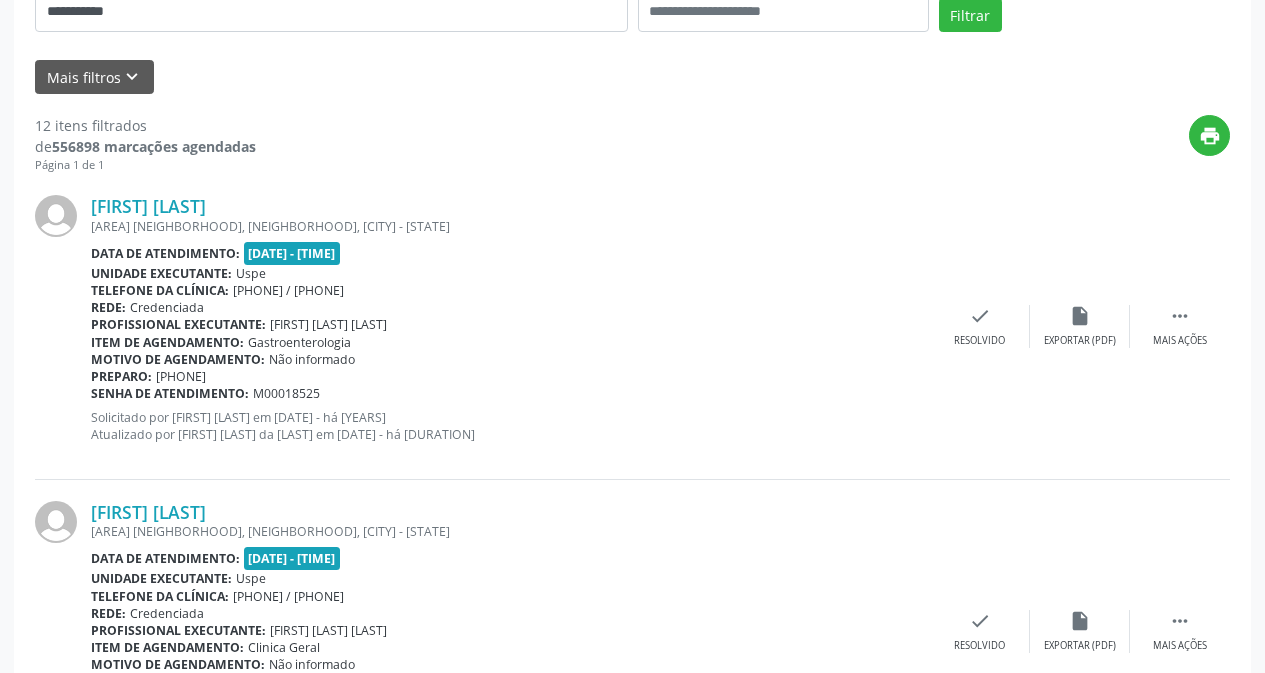 scroll, scrollTop: 0, scrollLeft: 0, axis: both 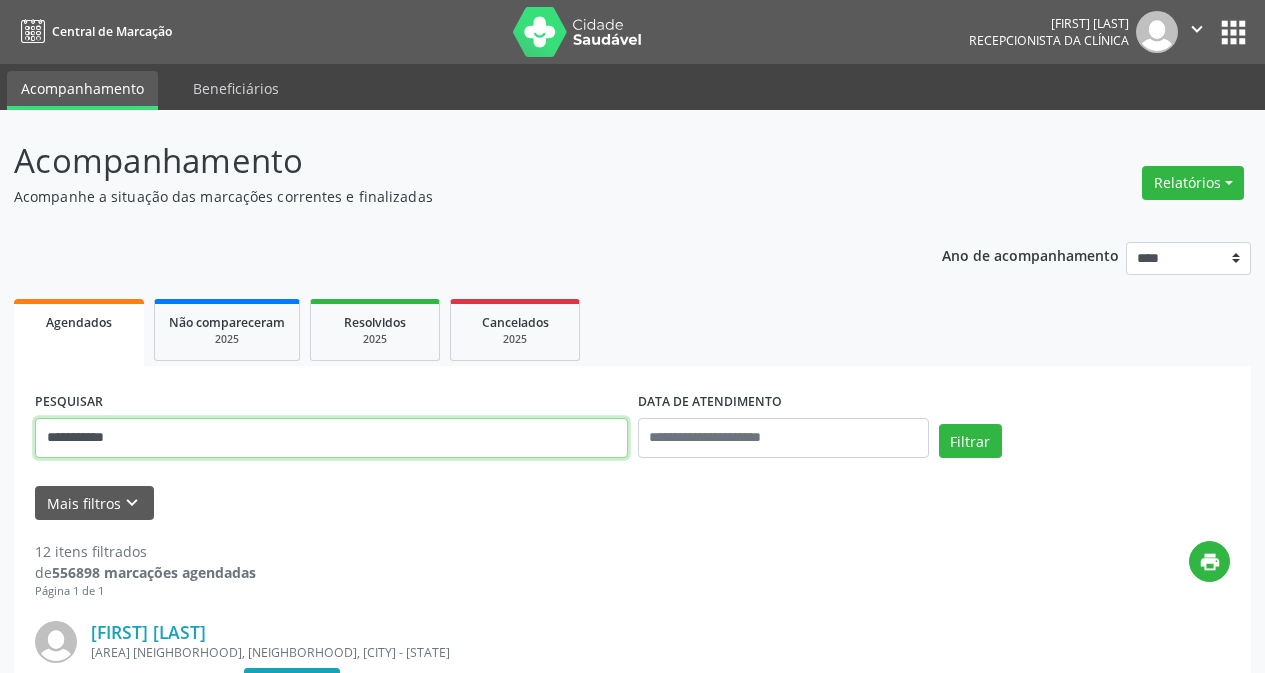 click on "**********" at bounding box center (331, 438) 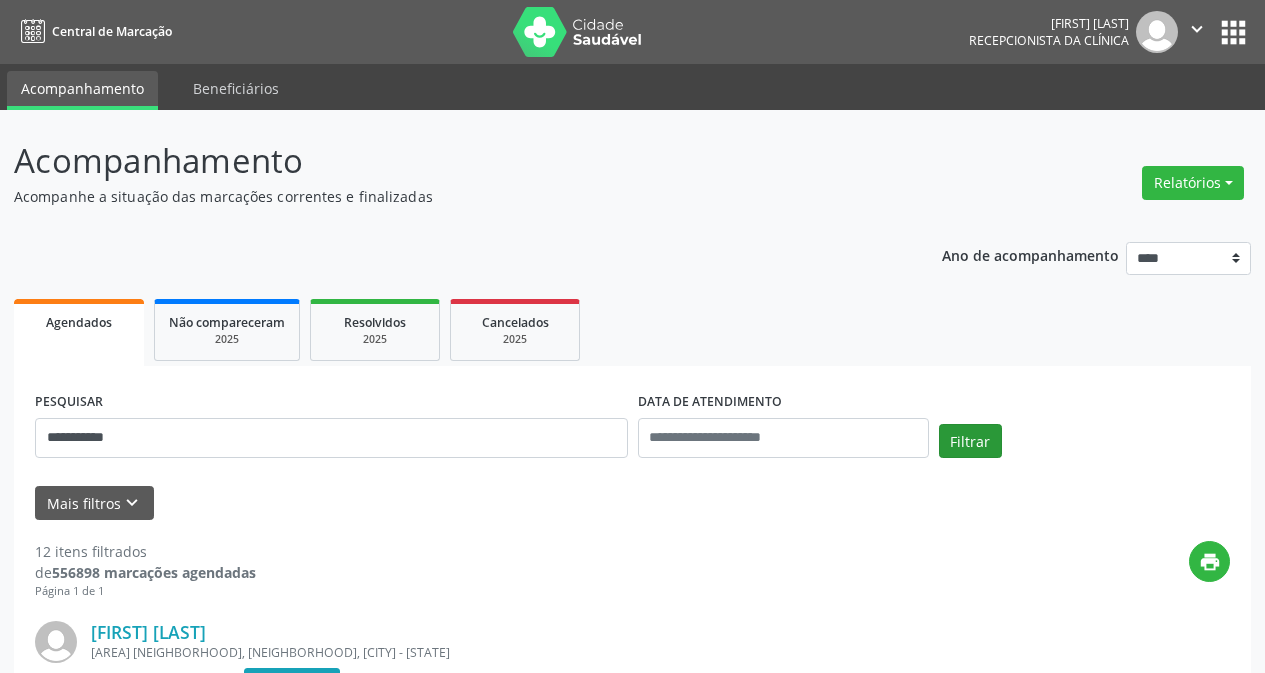 drag, startPoint x: 1009, startPoint y: 422, endPoint x: 983, endPoint y: 434, distance: 28.635643 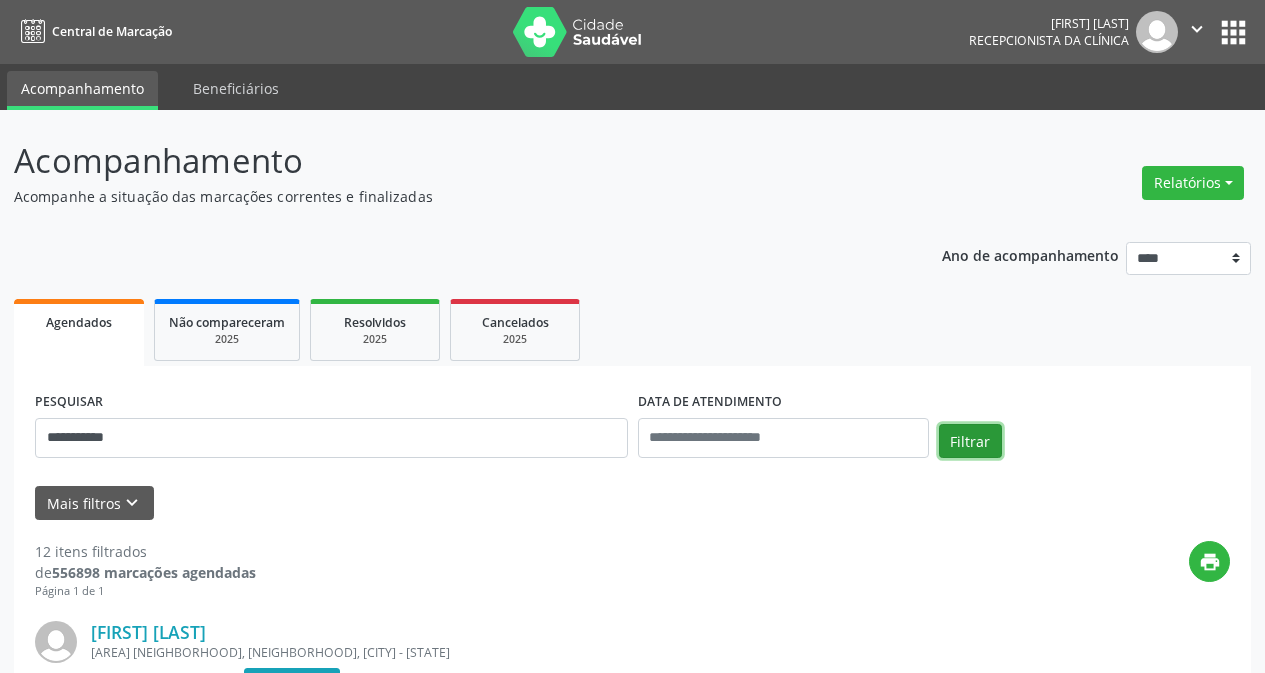 click on "Filtrar" at bounding box center [970, 441] 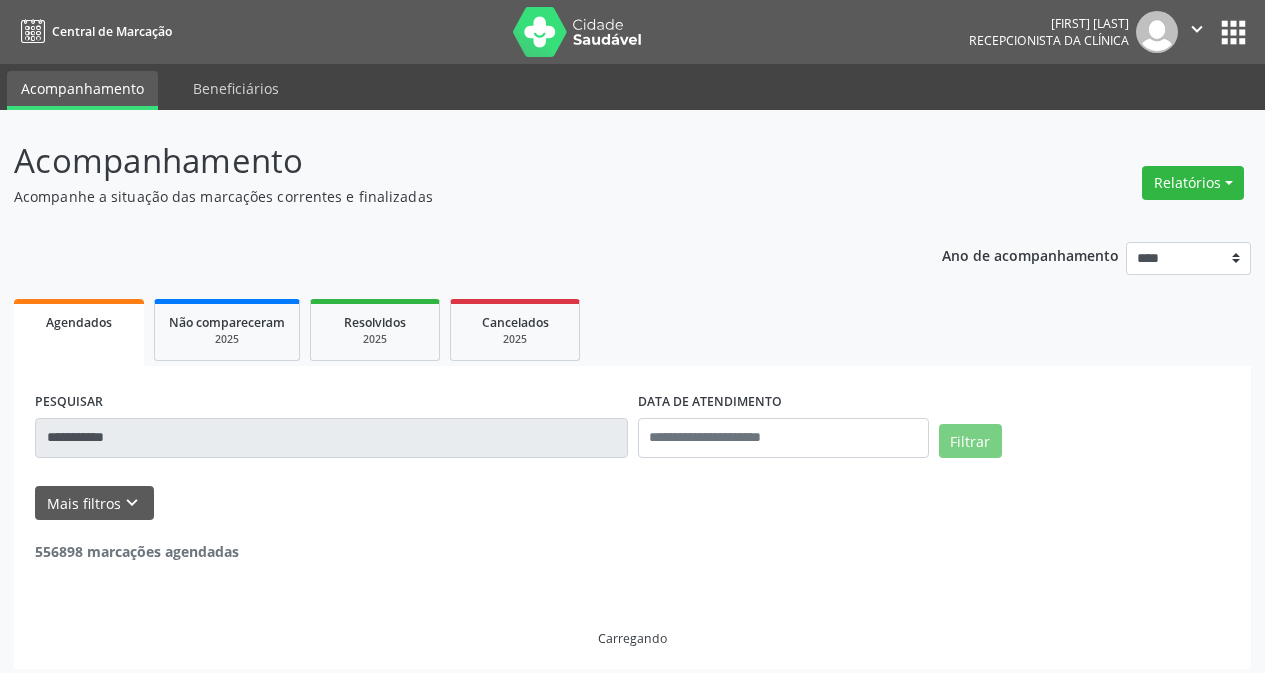 scroll, scrollTop: 10, scrollLeft: 0, axis: vertical 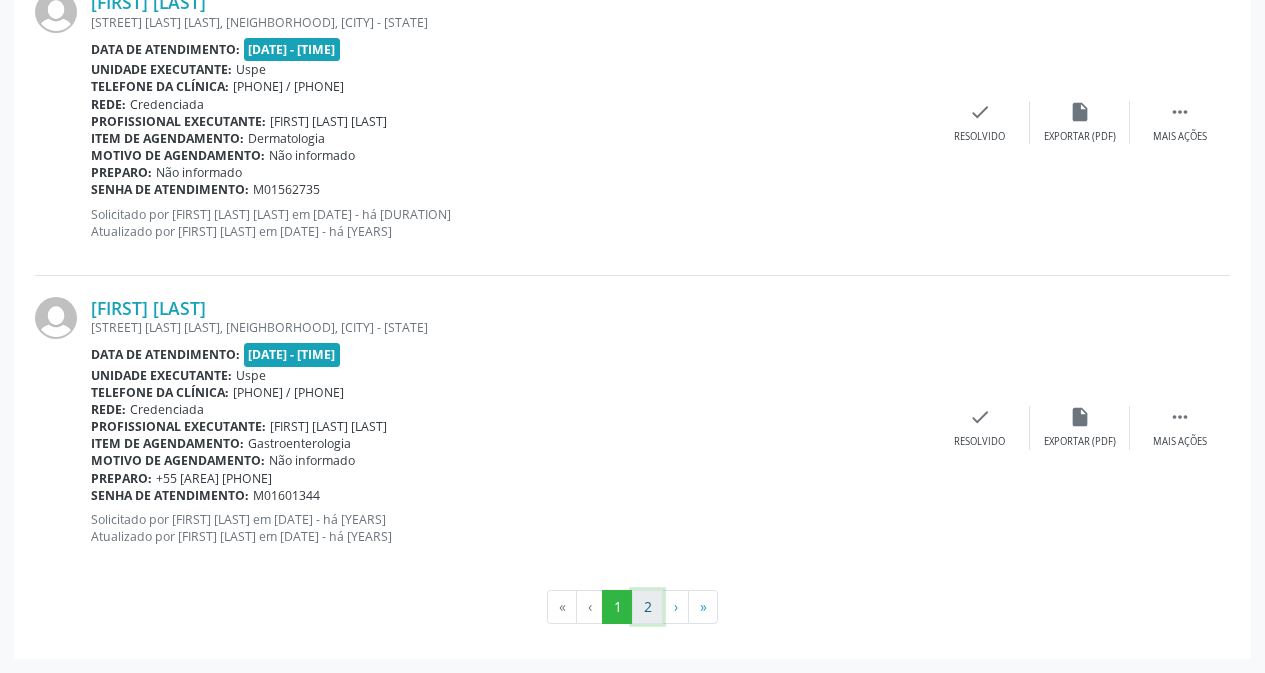 click on "2" at bounding box center (647, 607) 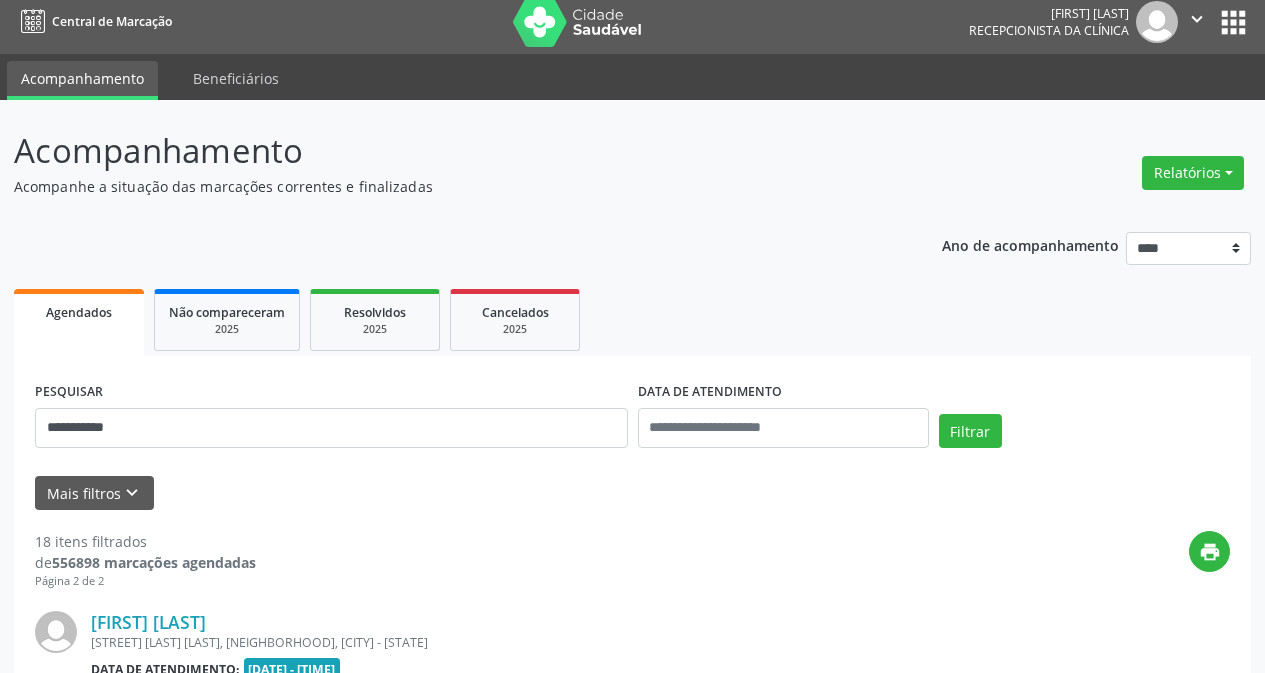 scroll, scrollTop: 935, scrollLeft: 0, axis: vertical 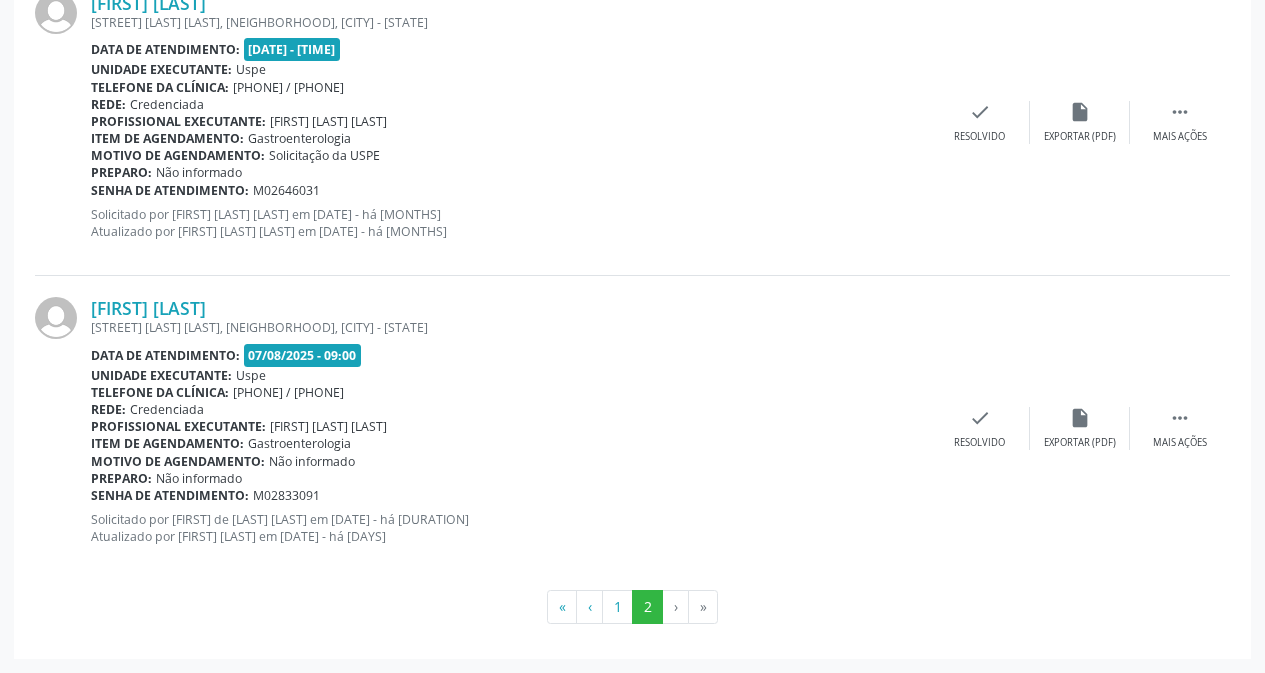 click on "›" at bounding box center (676, 607) 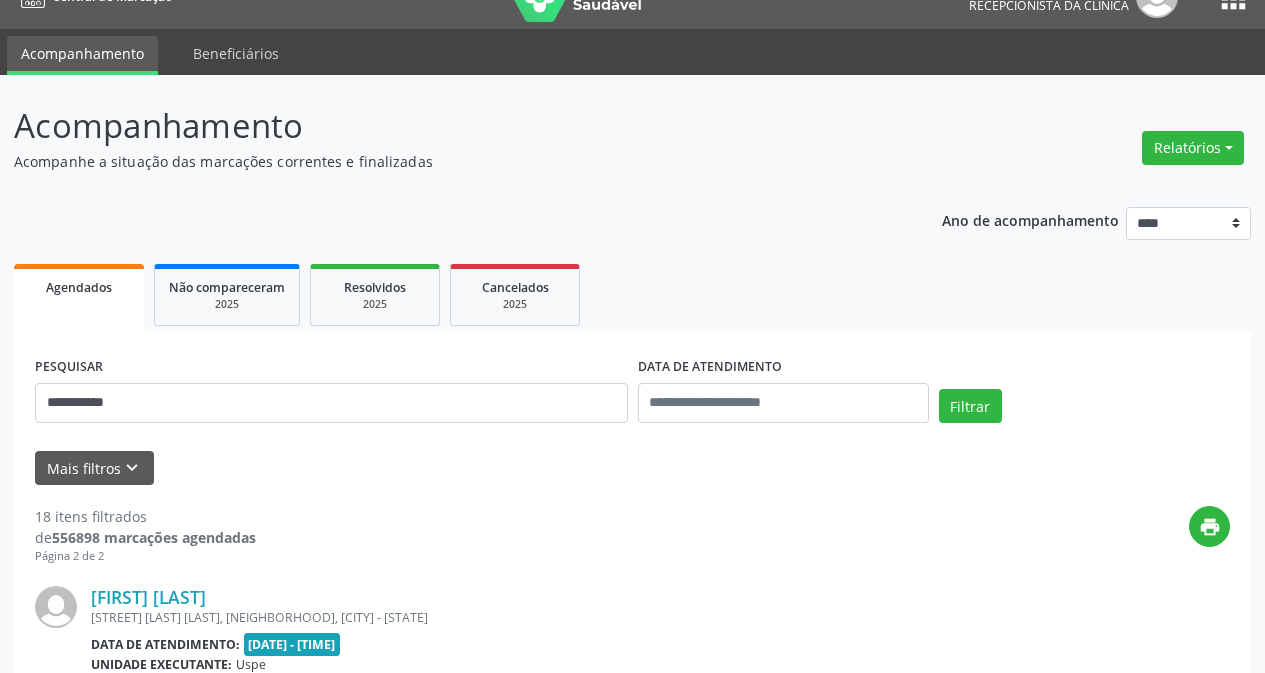 scroll, scrollTop: 0, scrollLeft: 0, axis: both 